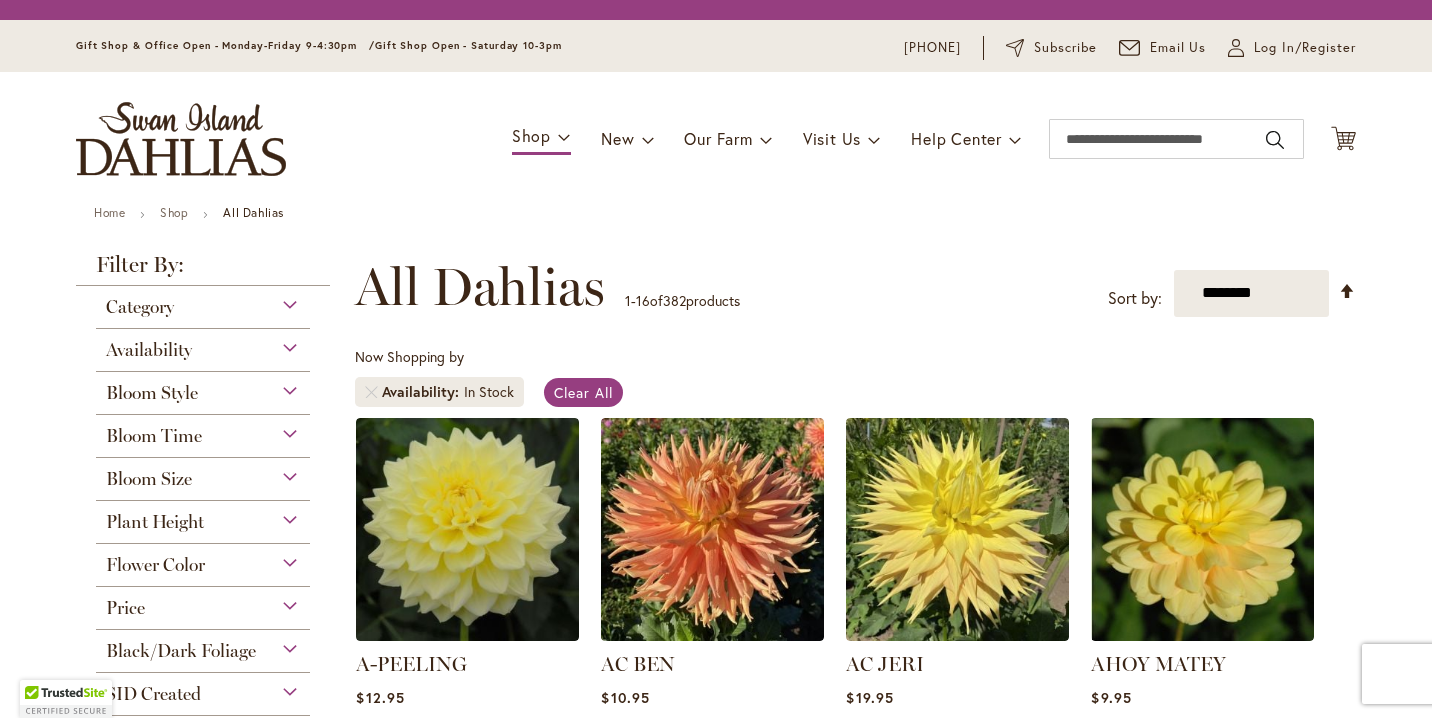 scroll, scrollTop: 0, scrollLeft: 0, axis: both 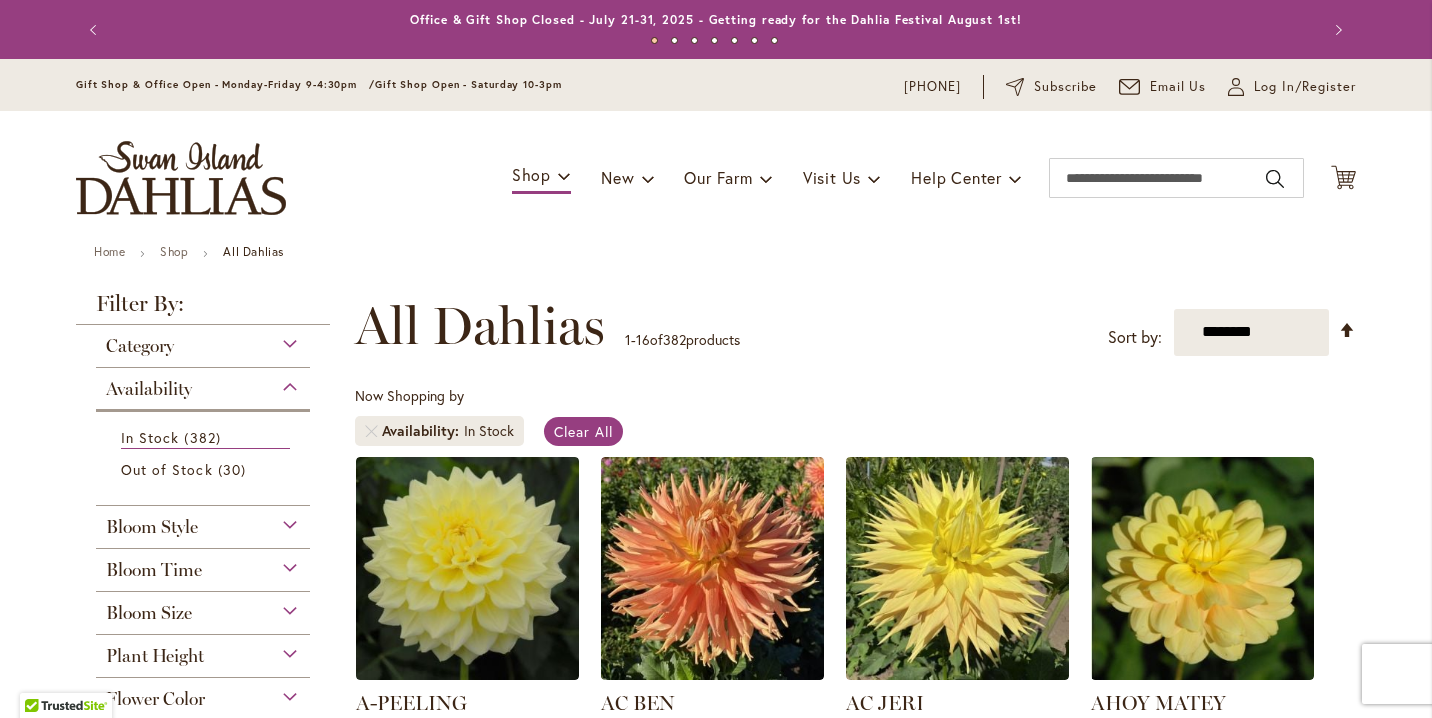 click on "**********" at bounding box center (855, 1232) 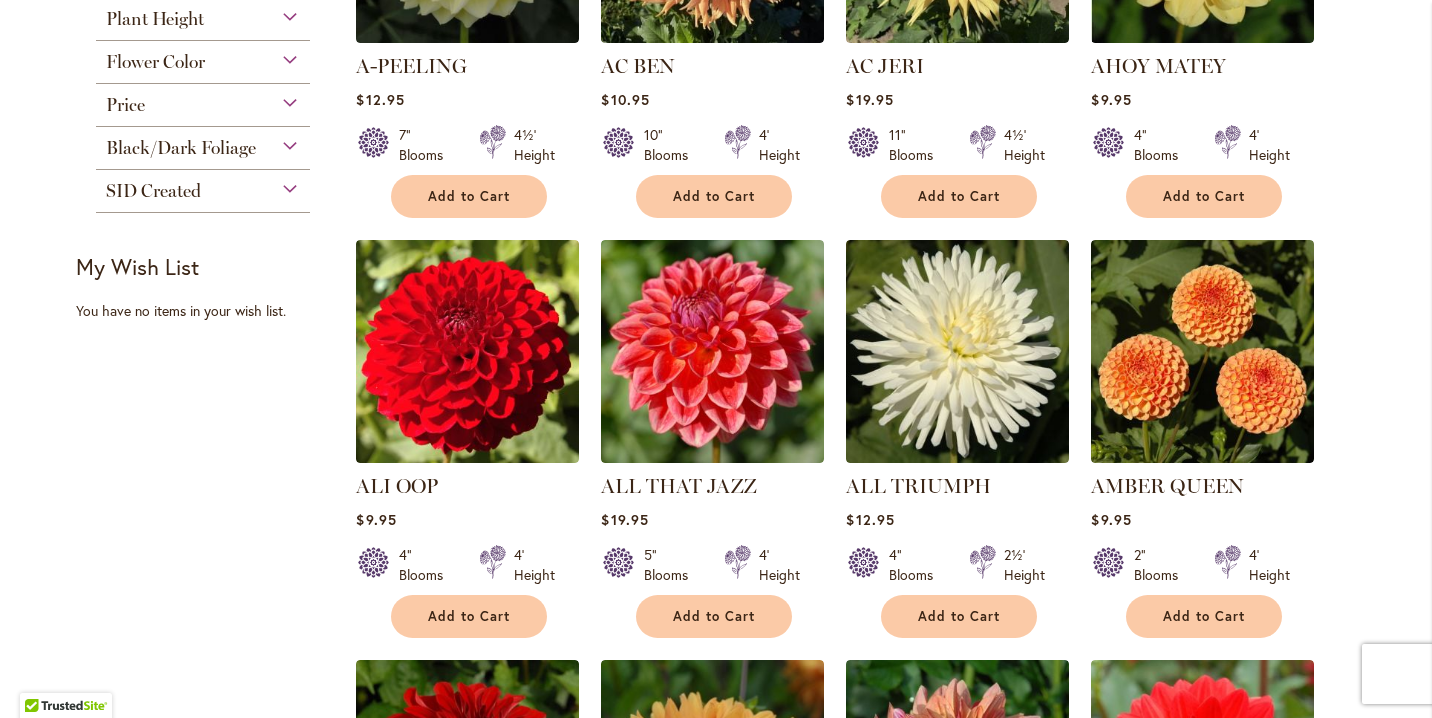 scroll, scrollTop: 640, scrollLeft: 0, axis: vertical 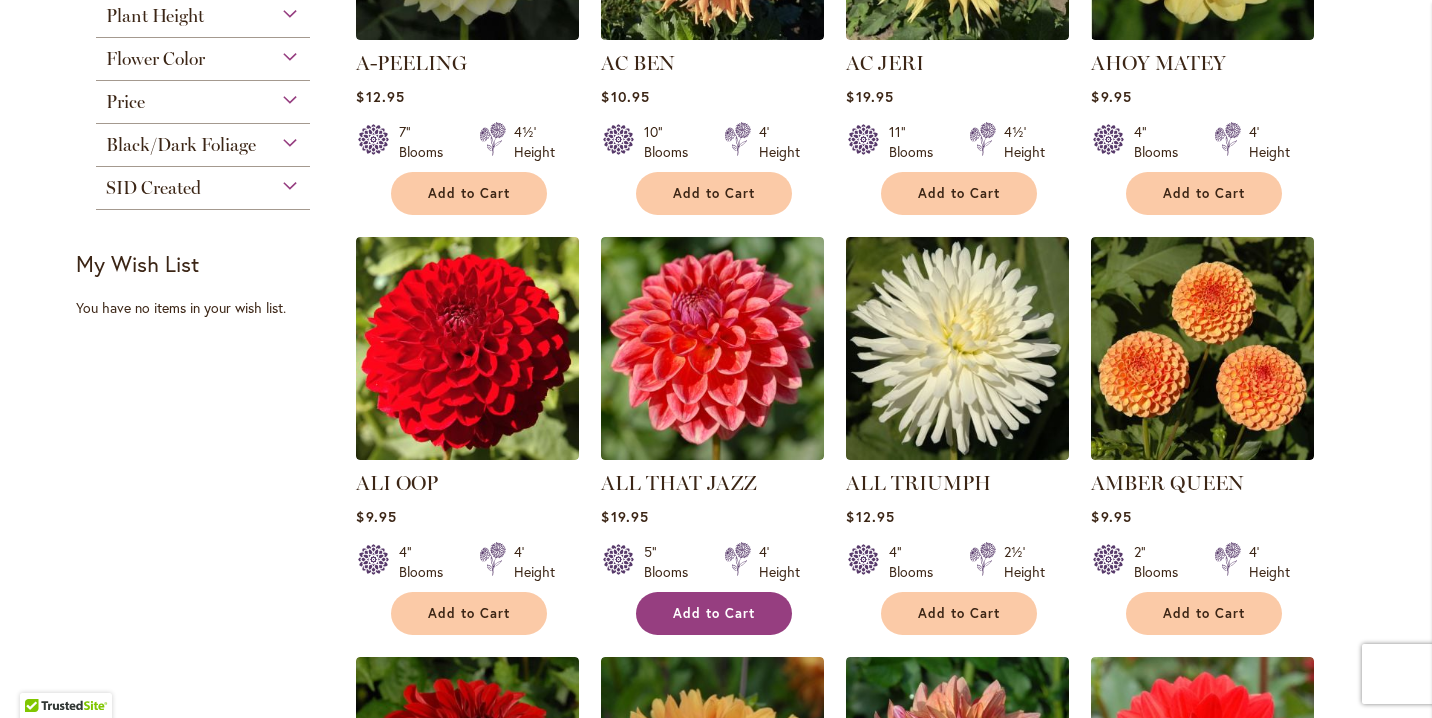 click on "Add to Cart" at bounding box center (714, 613) 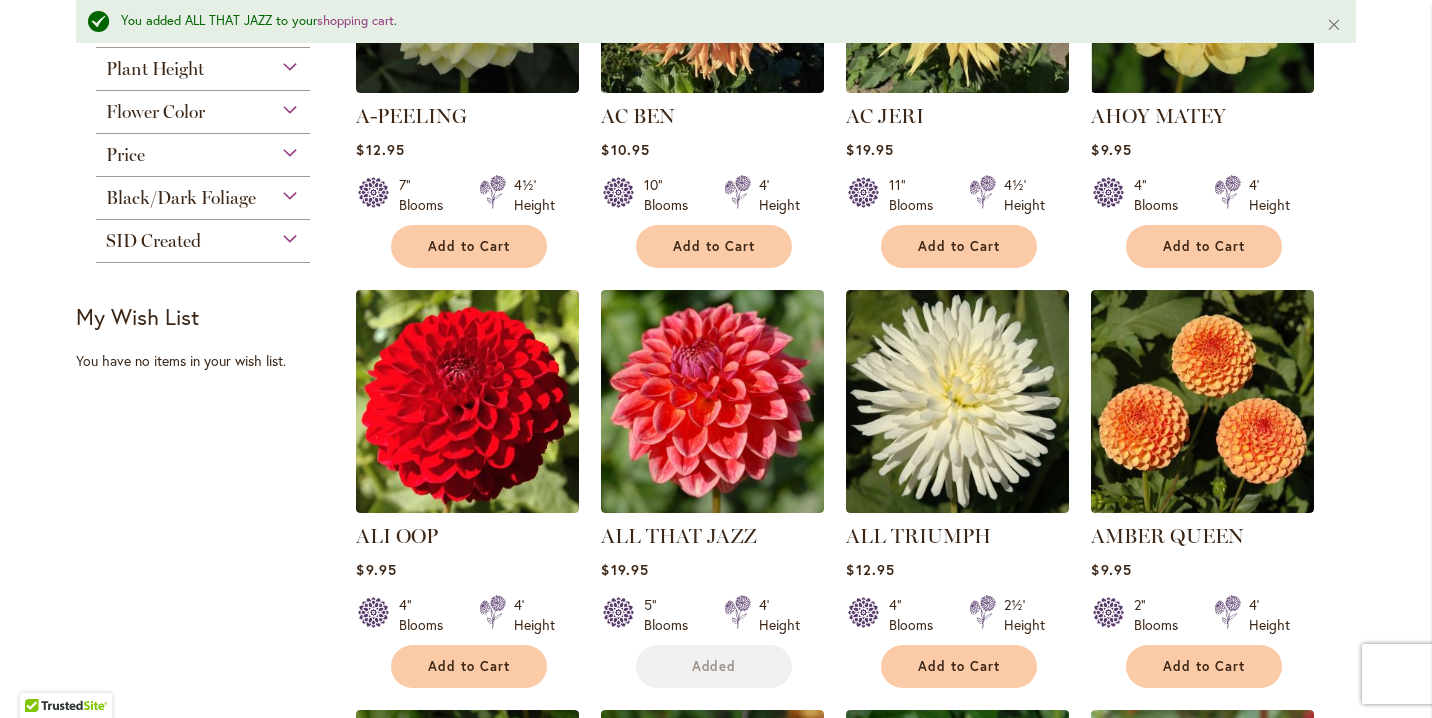 scroll, scrollTop: 693, scrollLeft: 0, axis: vertical 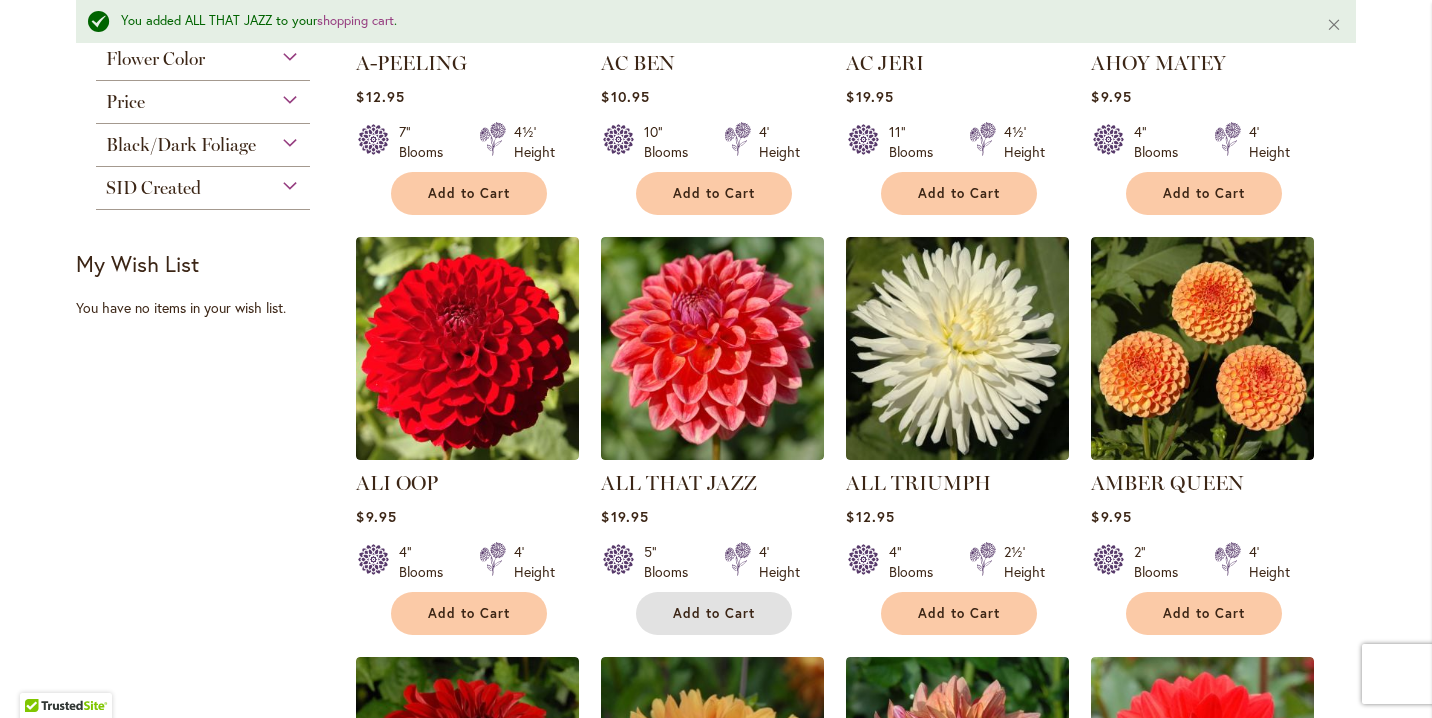 type 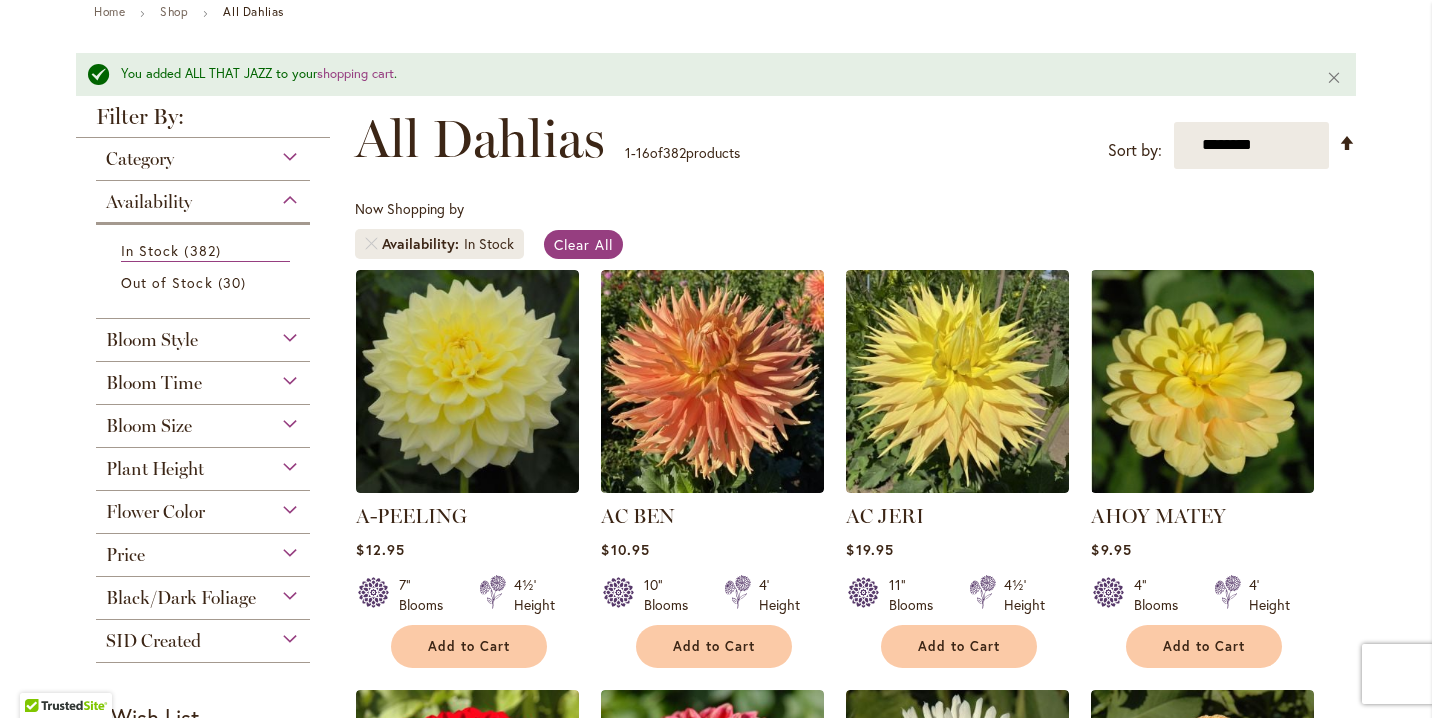 scroll, scrollTop: 200, scrollLeft: 0, axis: vertical 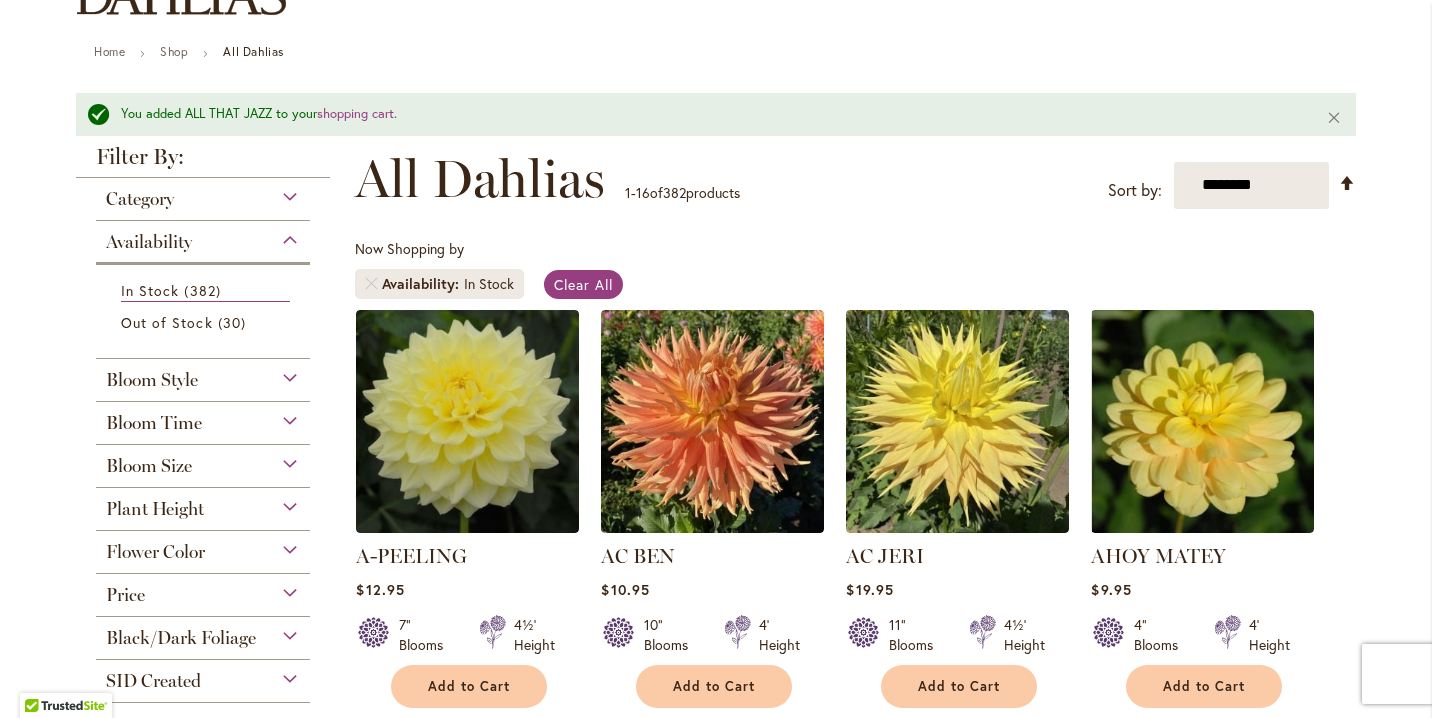 click on "Category" at bounding box center (203, 194) 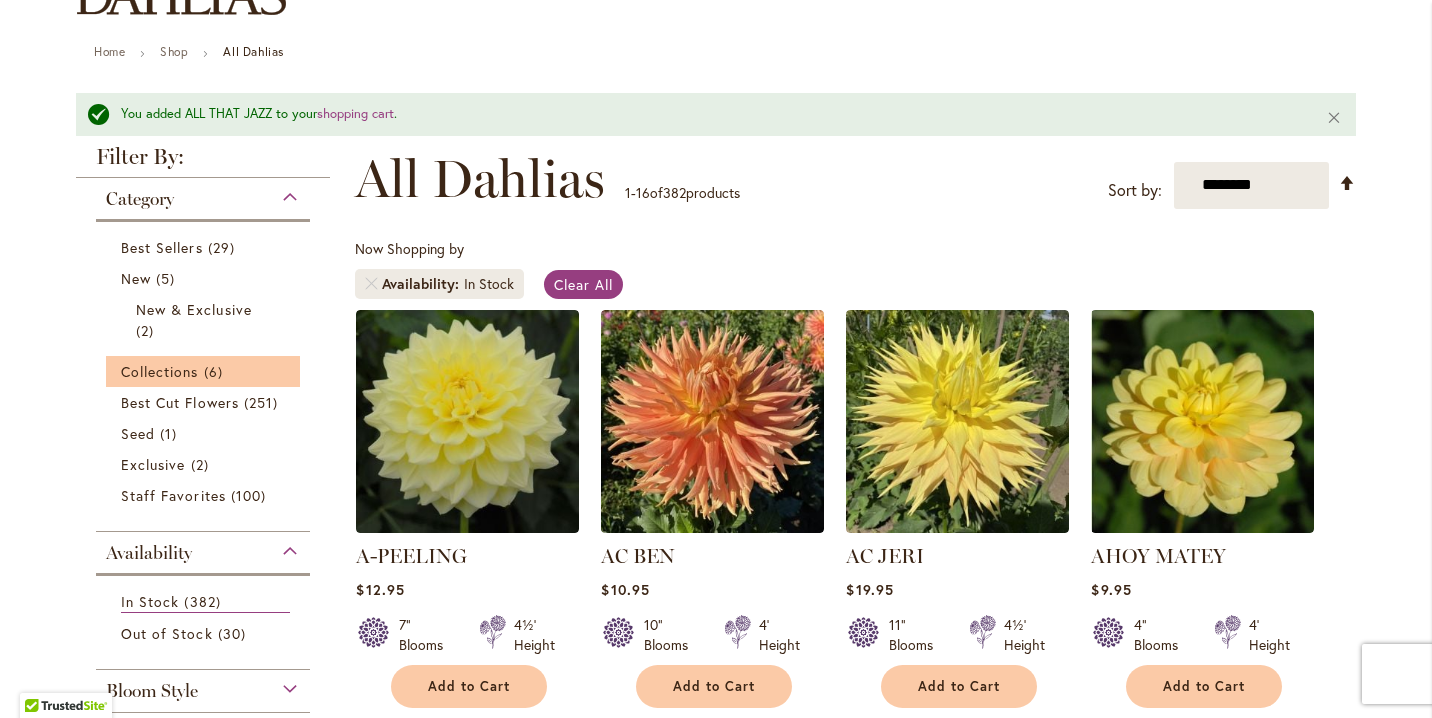 click on "Collections
6
items" at bounding box center (203, 371) 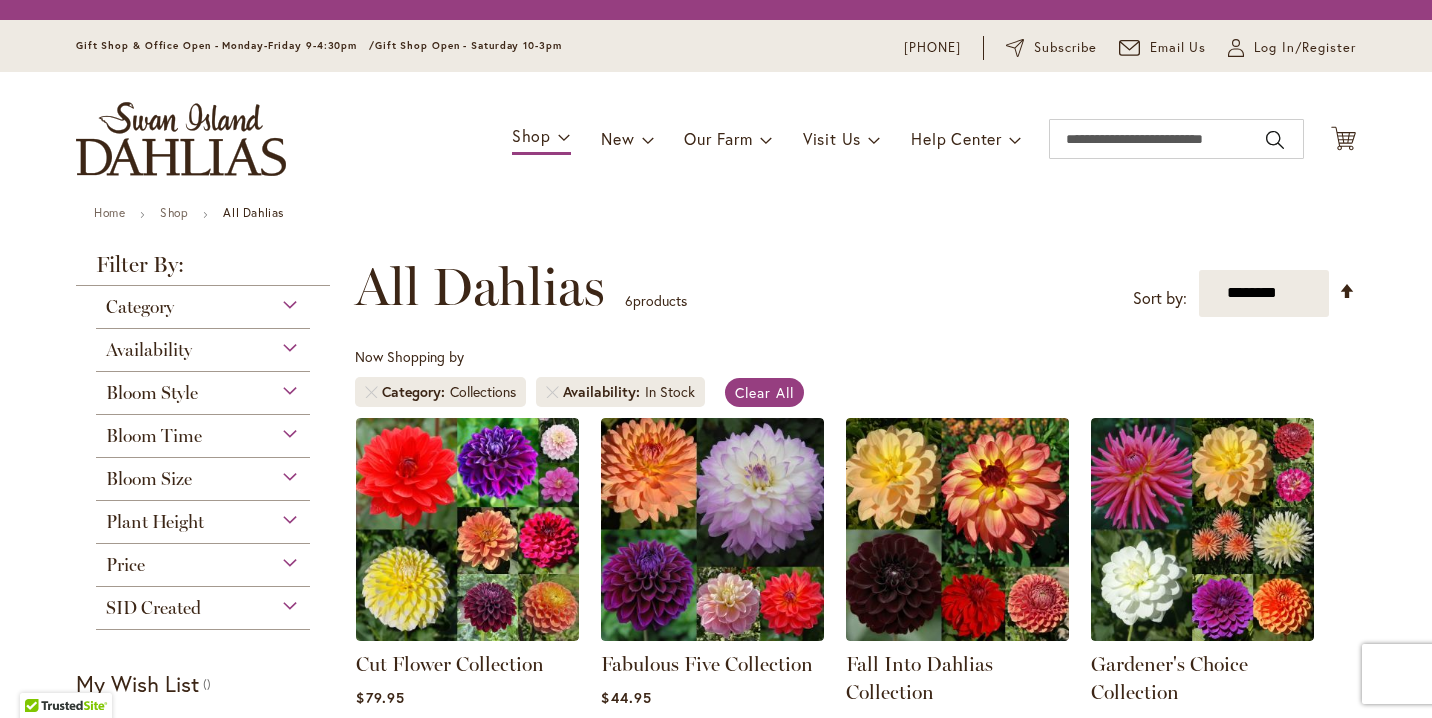 scroll, scrollTop: 0, scrollLeft: 0, axis: both 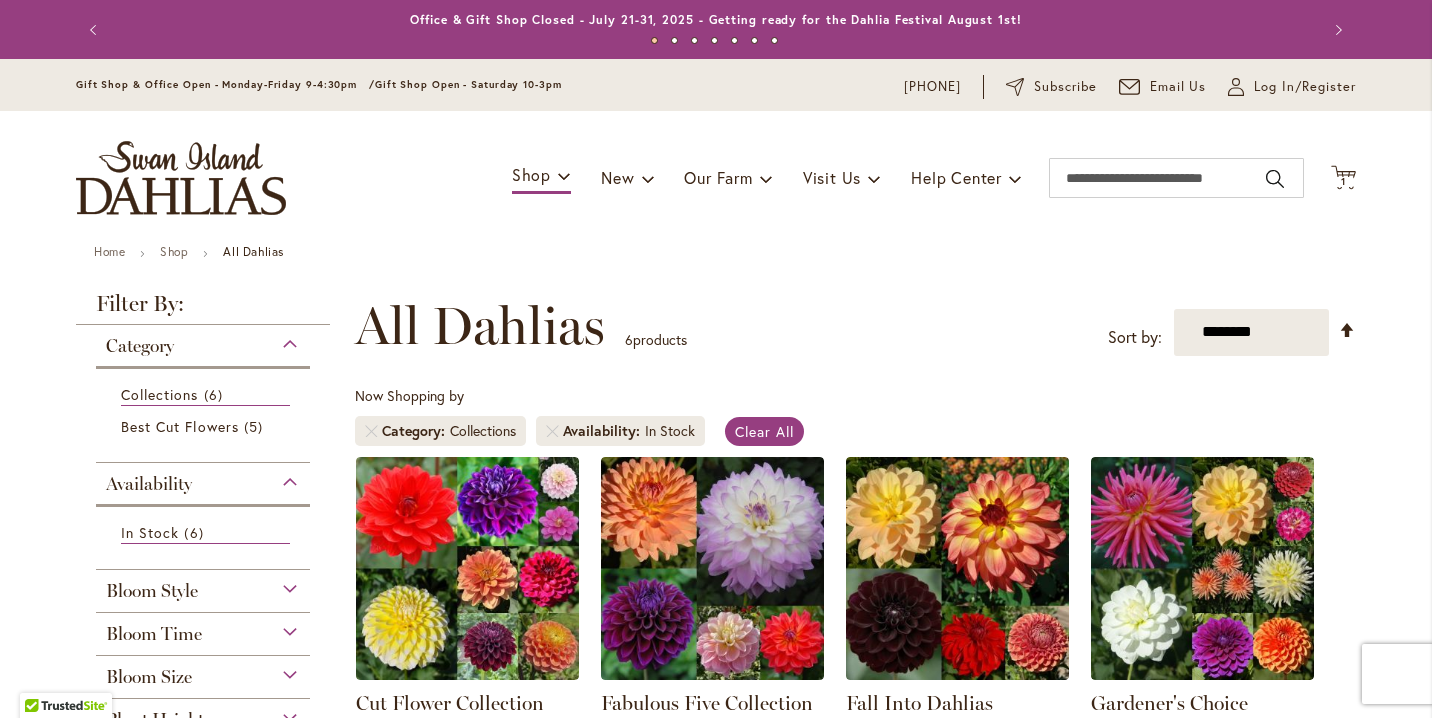 click on "**********" at bounding box center (855, 860) 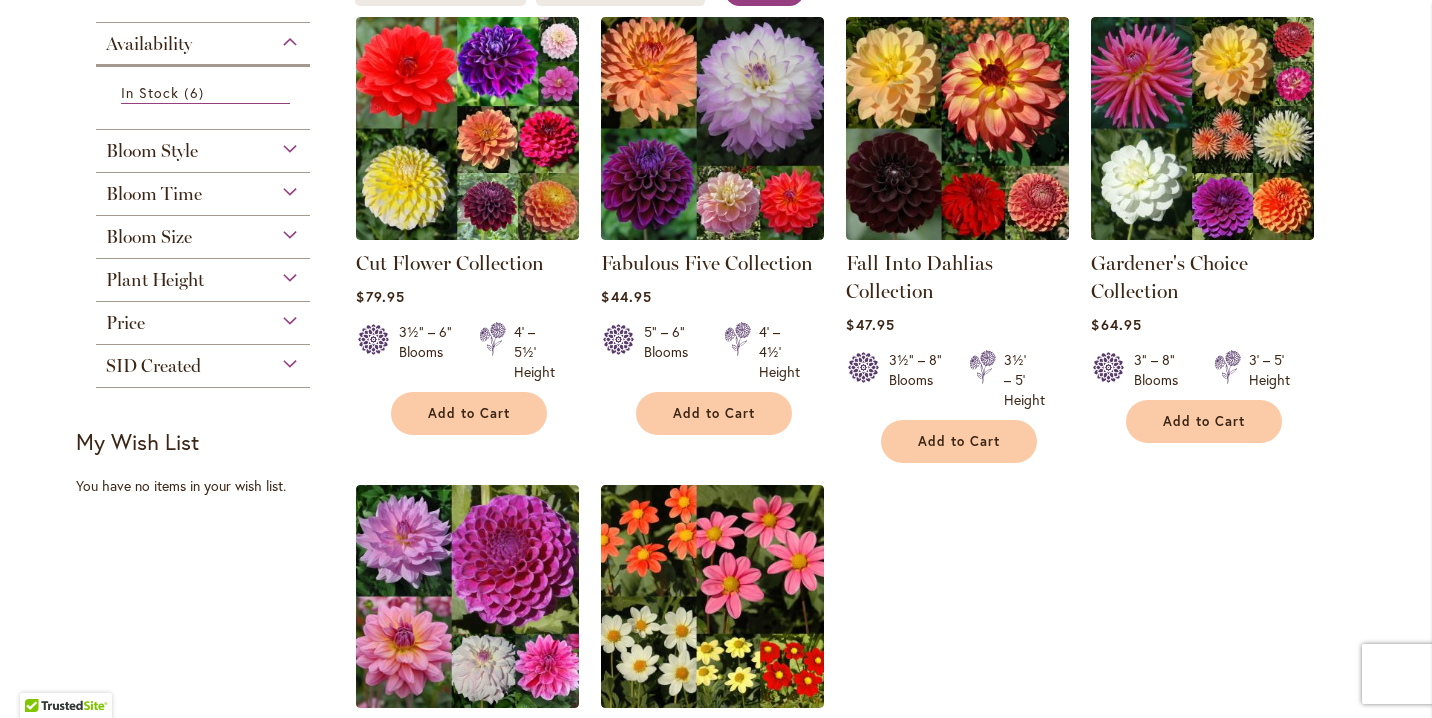 scroll, scrollTop: 480, scrollLeft: 0, axis: vertical 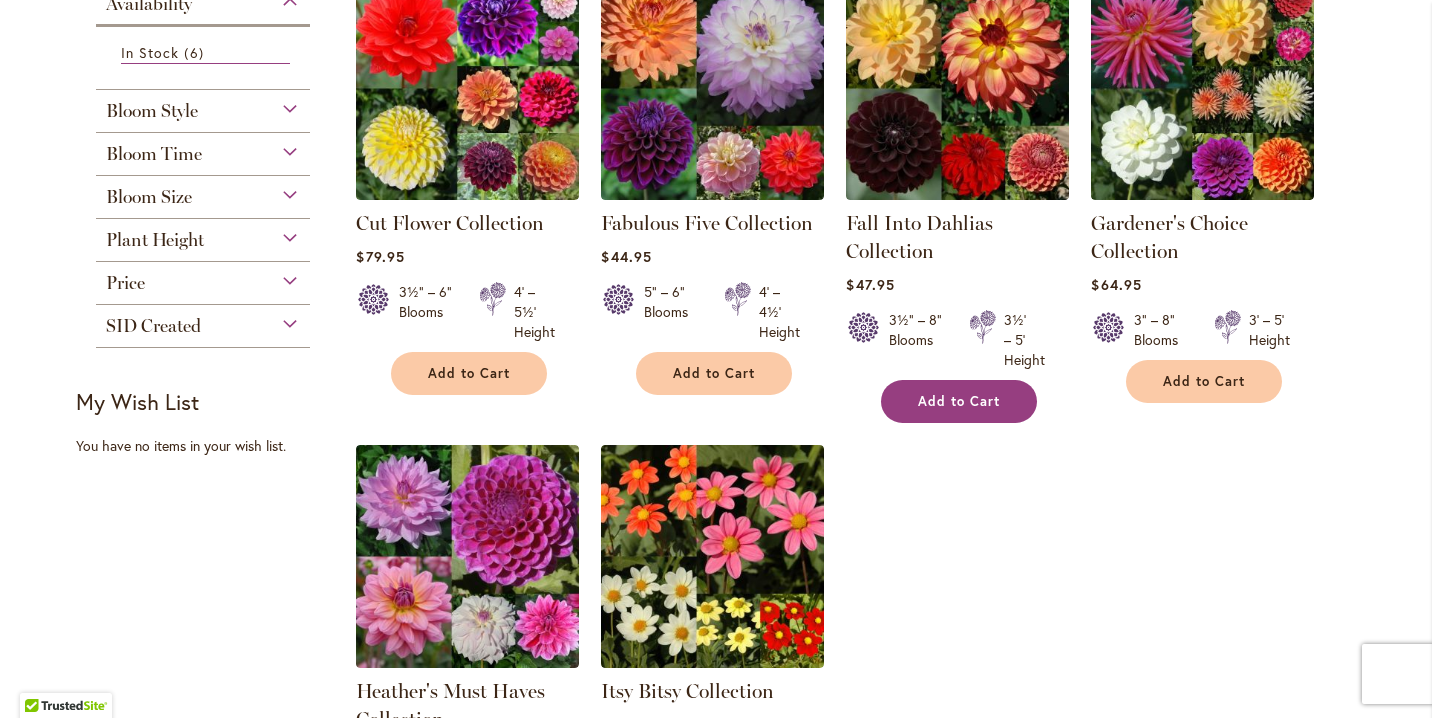 click on "Add to Cart" at bounding box center (959, 401) 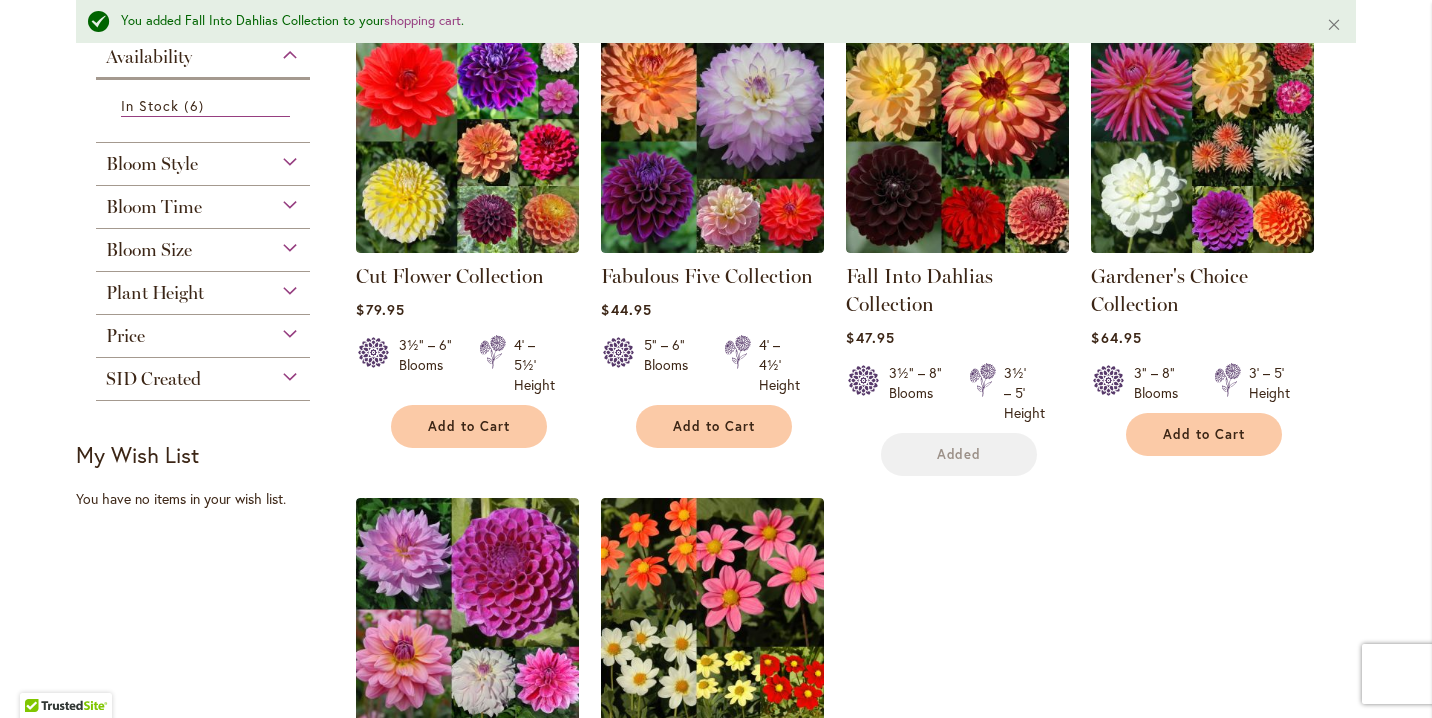 scroll, scrollTop: 533, scrollLeft: 0, axis: vertical 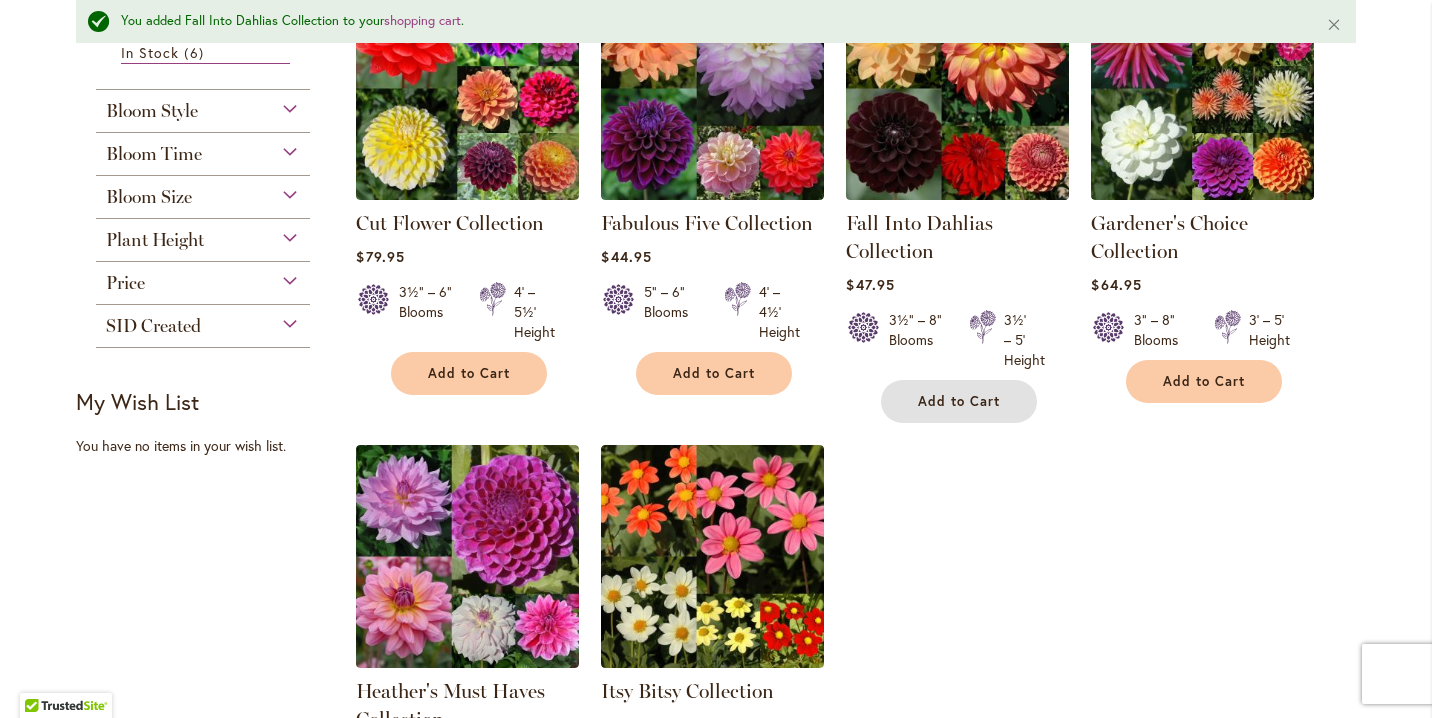type 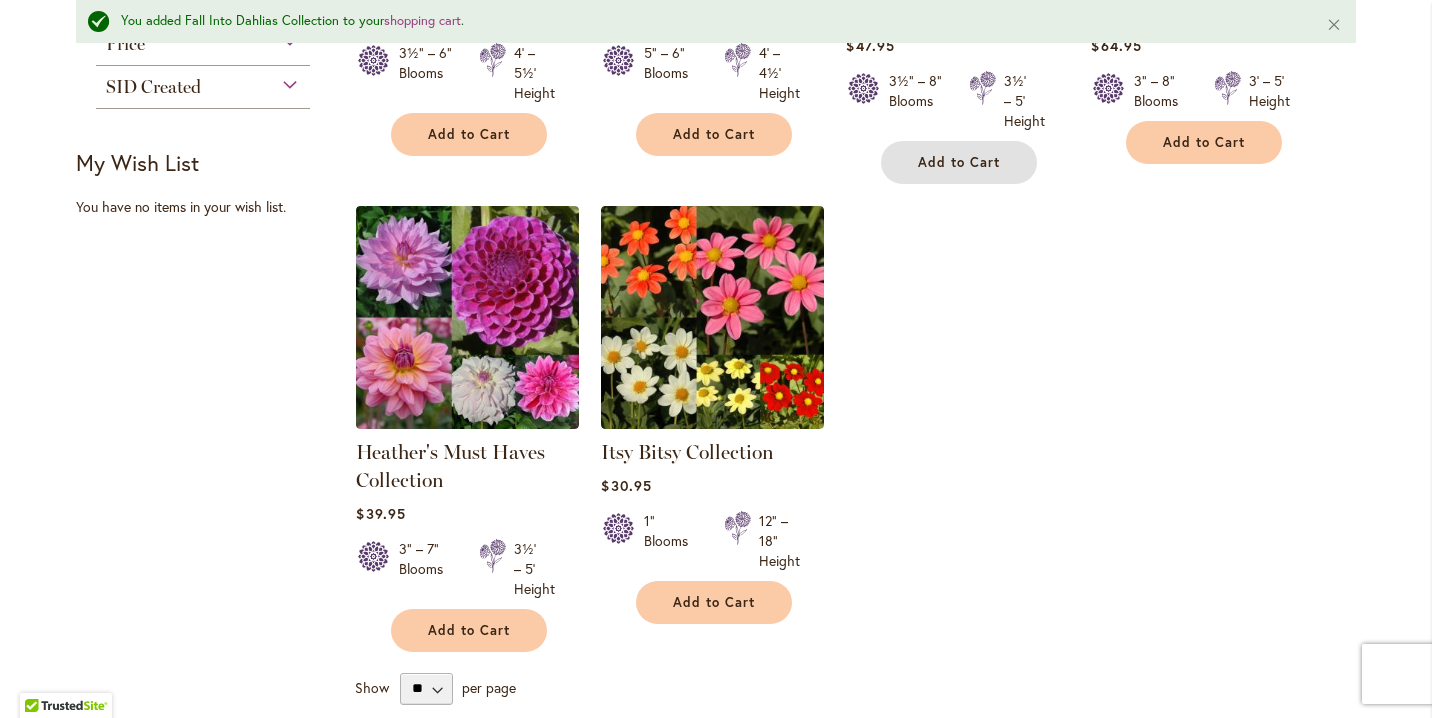 scroll, scrollTop: 773, scrollLeft: 0, axis: vertical 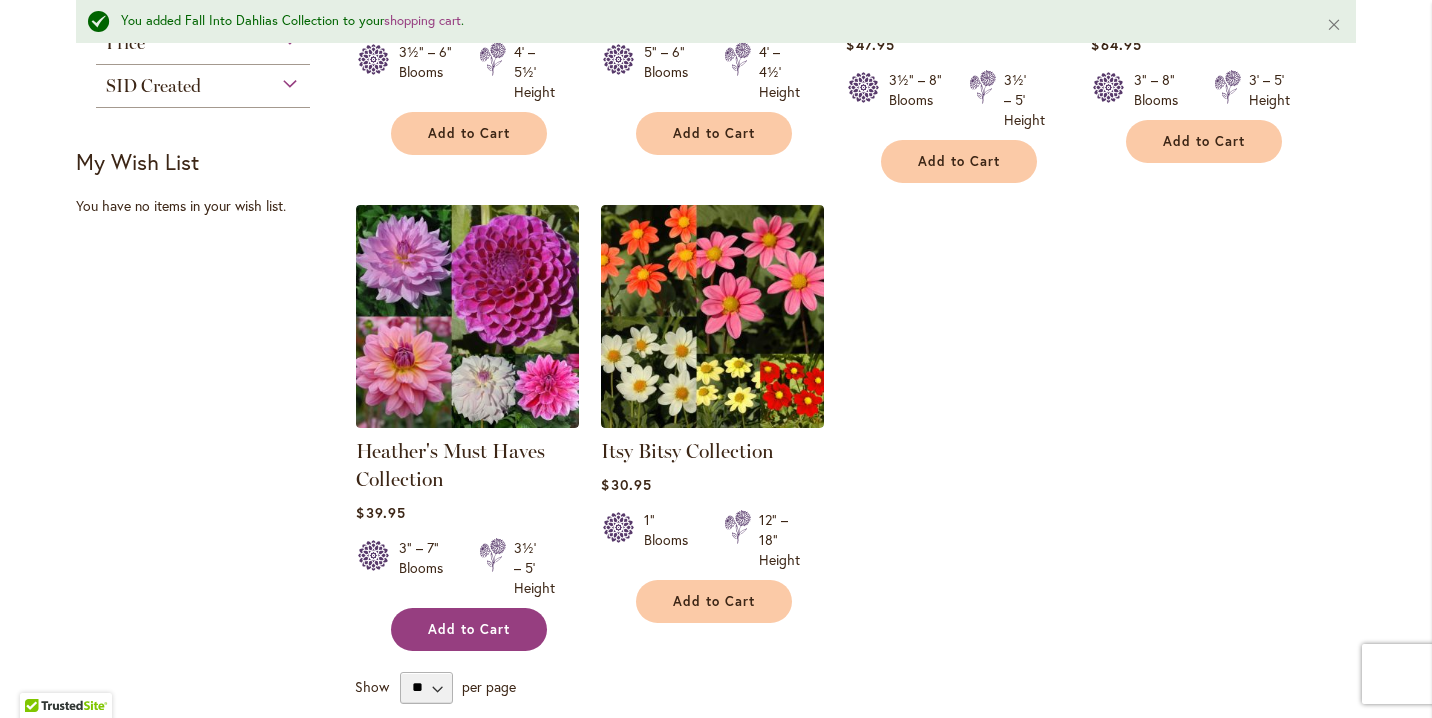 click on "Add to Cart" at bounding box center [469, 629] 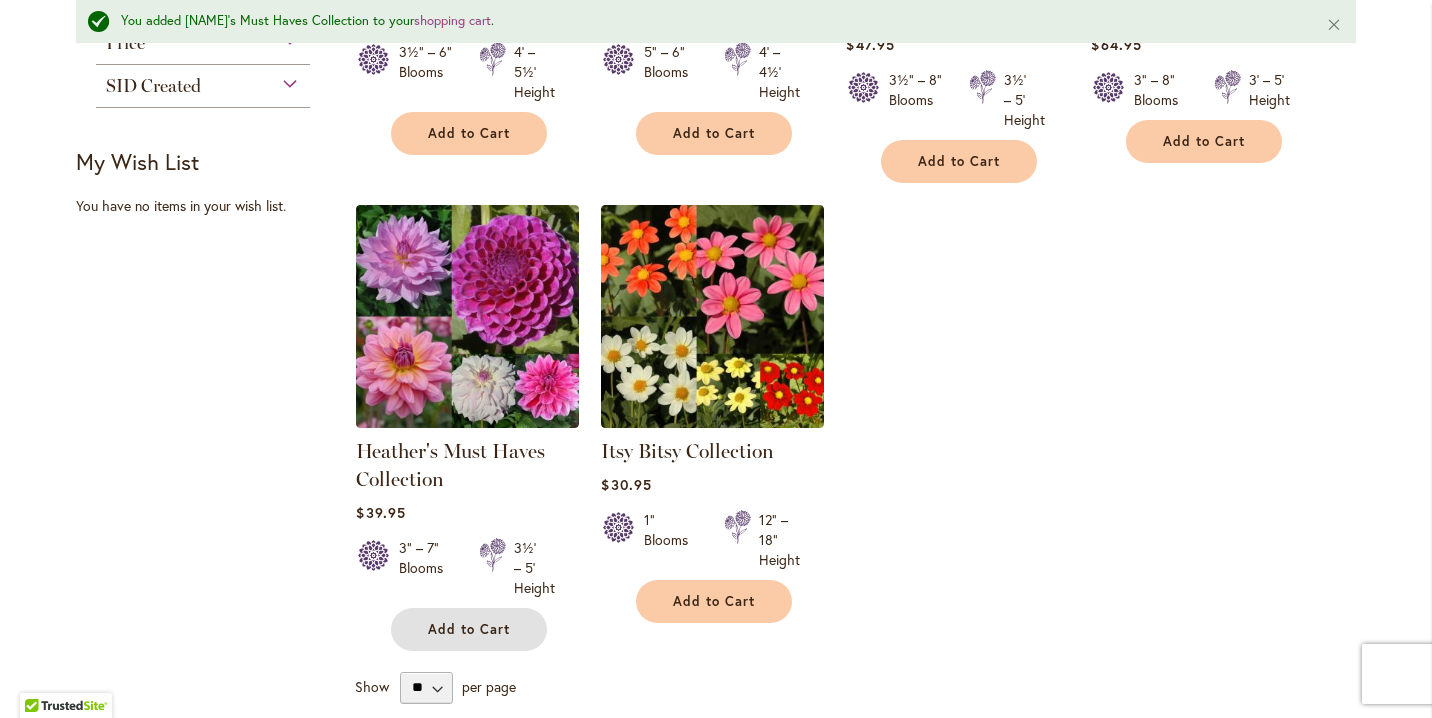 type 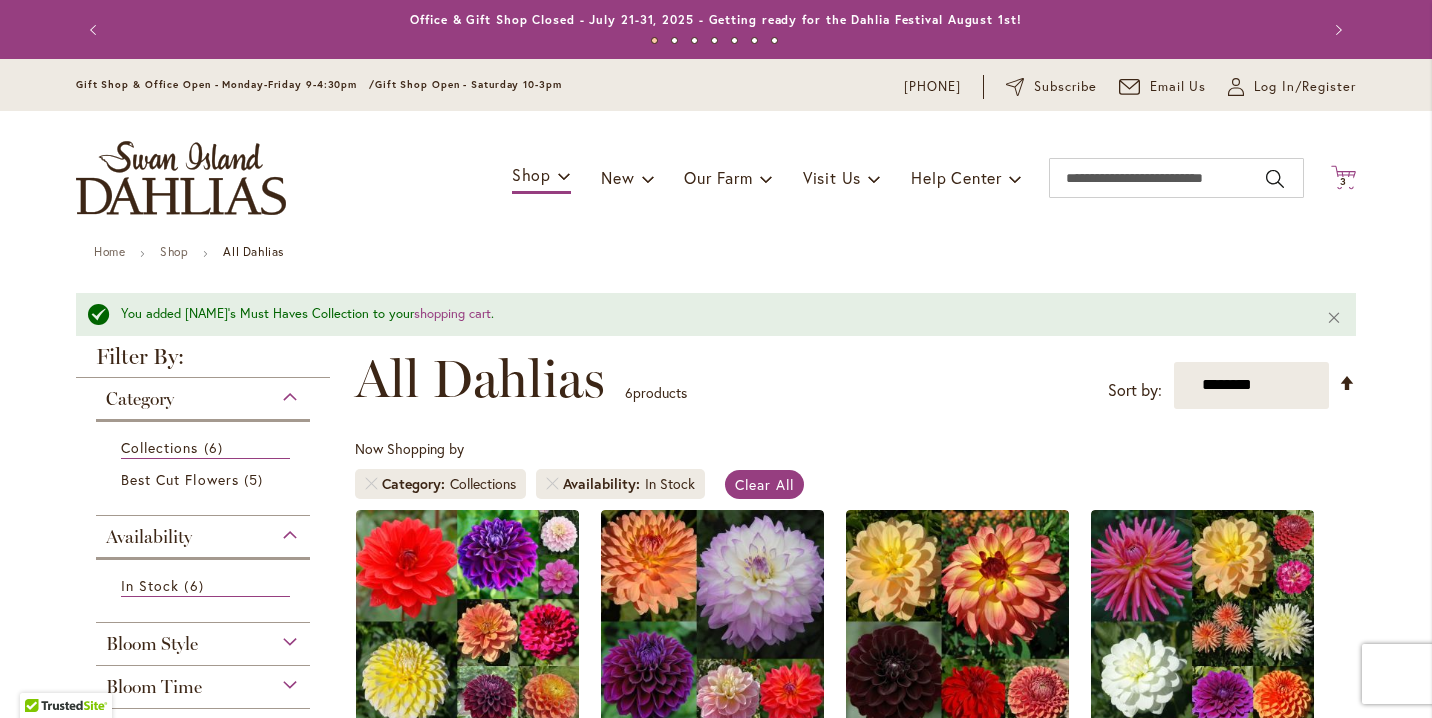 click on "Cart
.cls-1 {
fill: #231f20;
}" 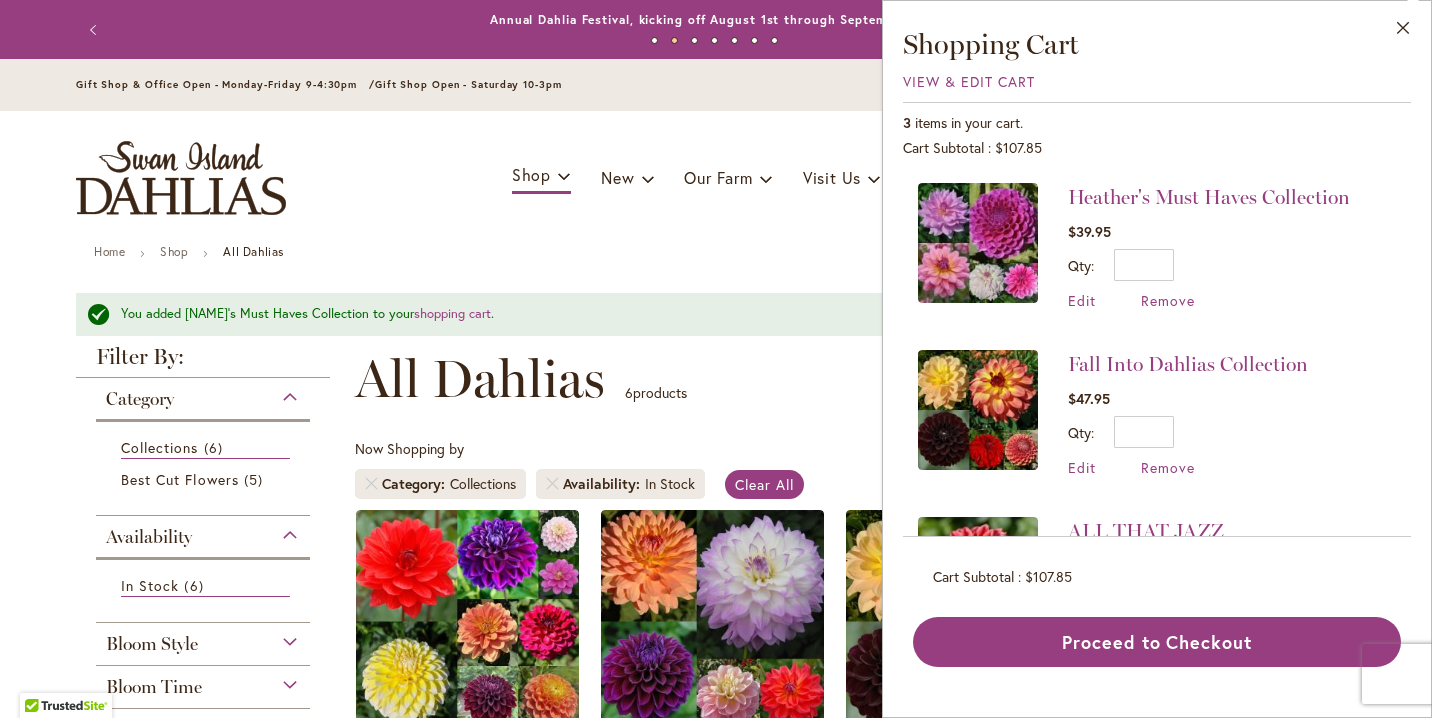 click on "Fall Into Dahlias Collection
$47.95
Qty
*
Update
Edit
Remove" at bounding box center (1157, 413) 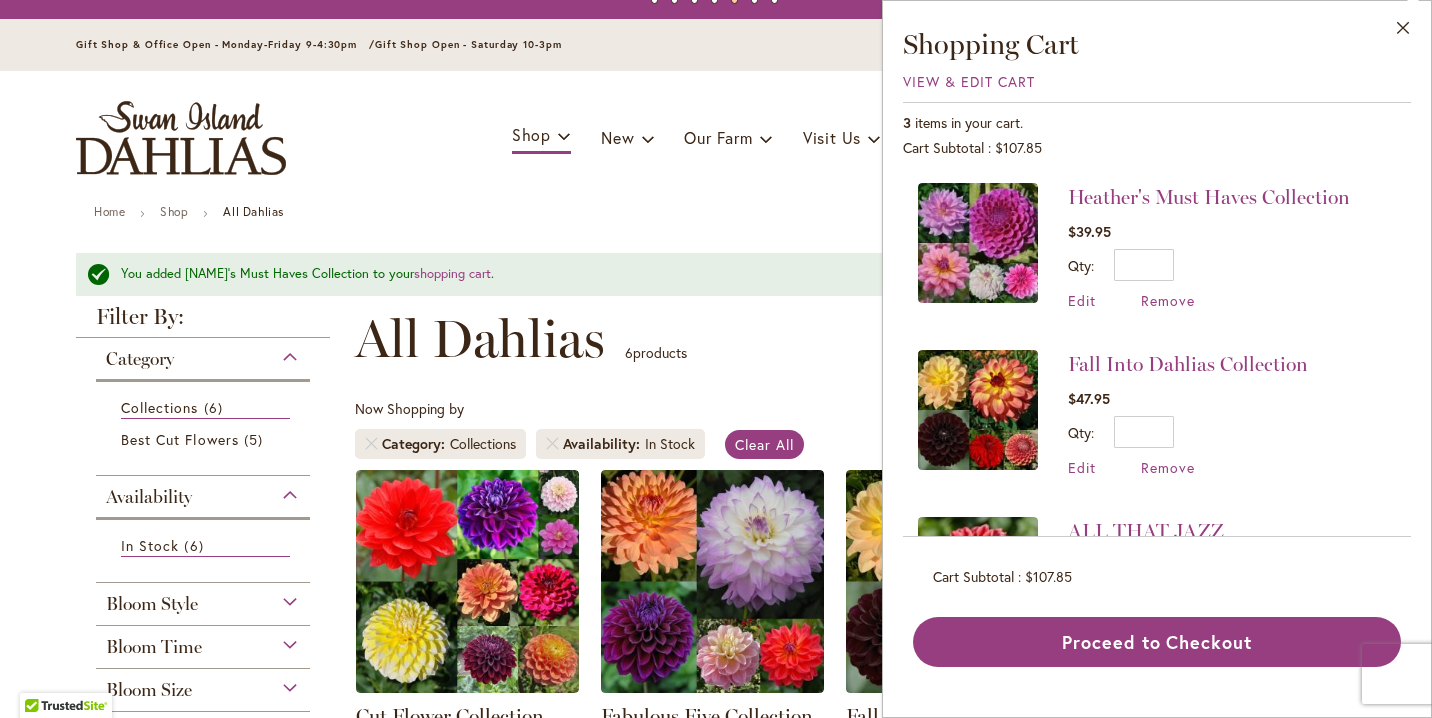 click on "Fall Into Dahlias Collection
$47.95
Qty
*
Update
Edit
Remove" at bounding box center (1157, 413) 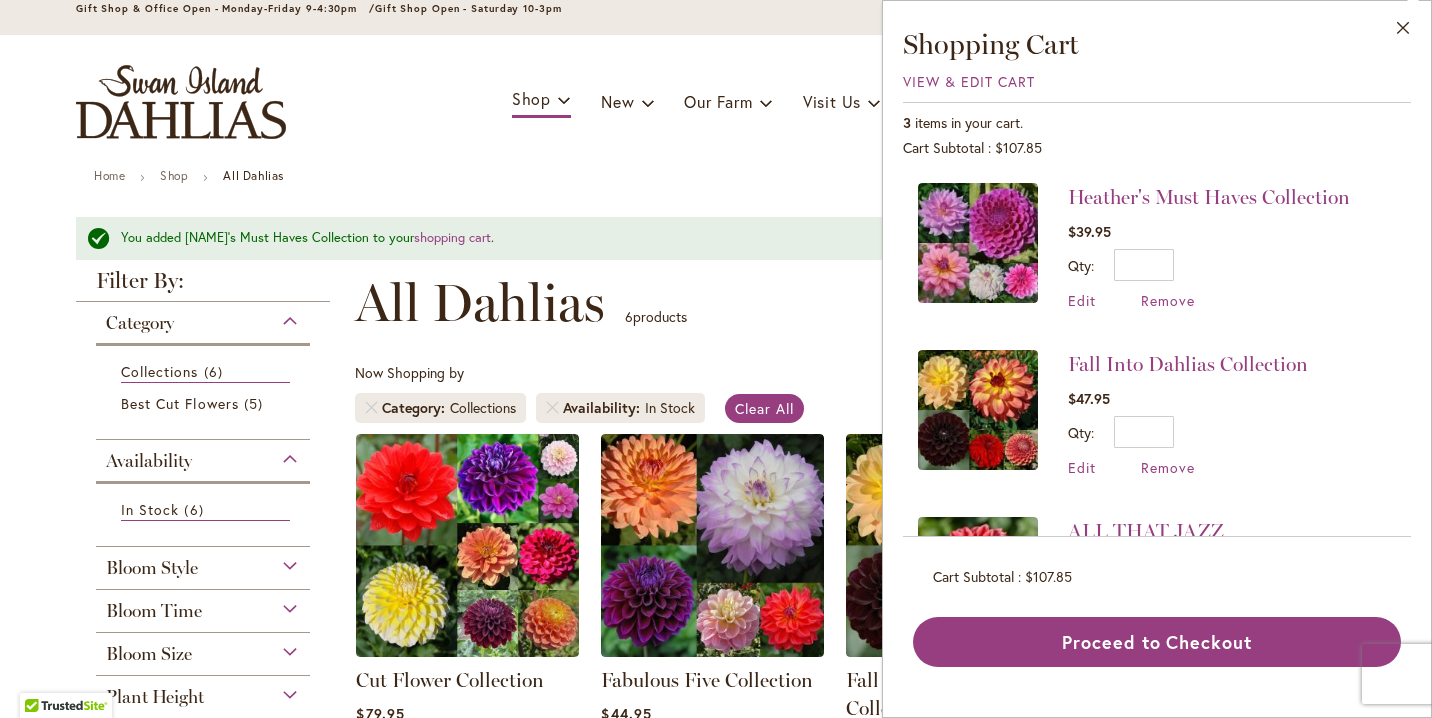 scroll, scrollTop: 80, scrollLeft: 0, axis: vertical 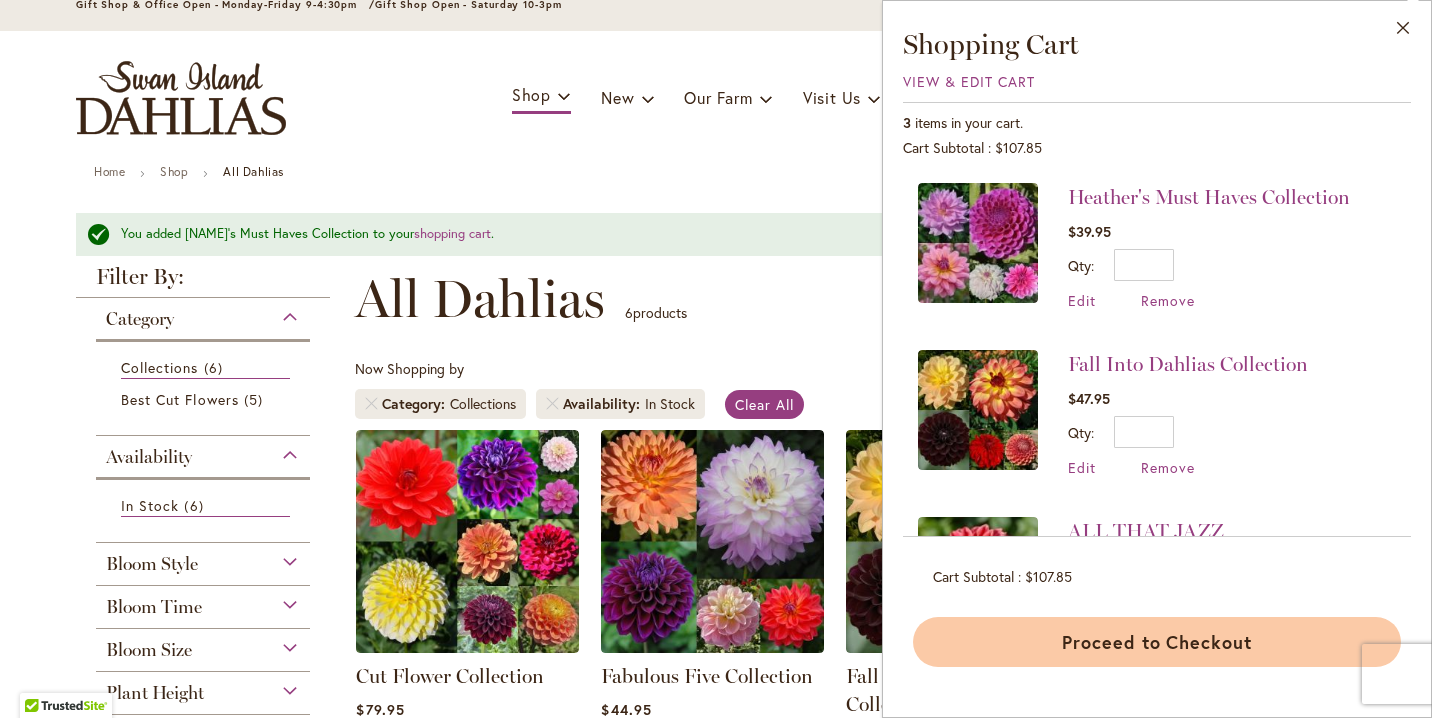 click on "Proceed to Checkout" at bounding box center (1157, 642) 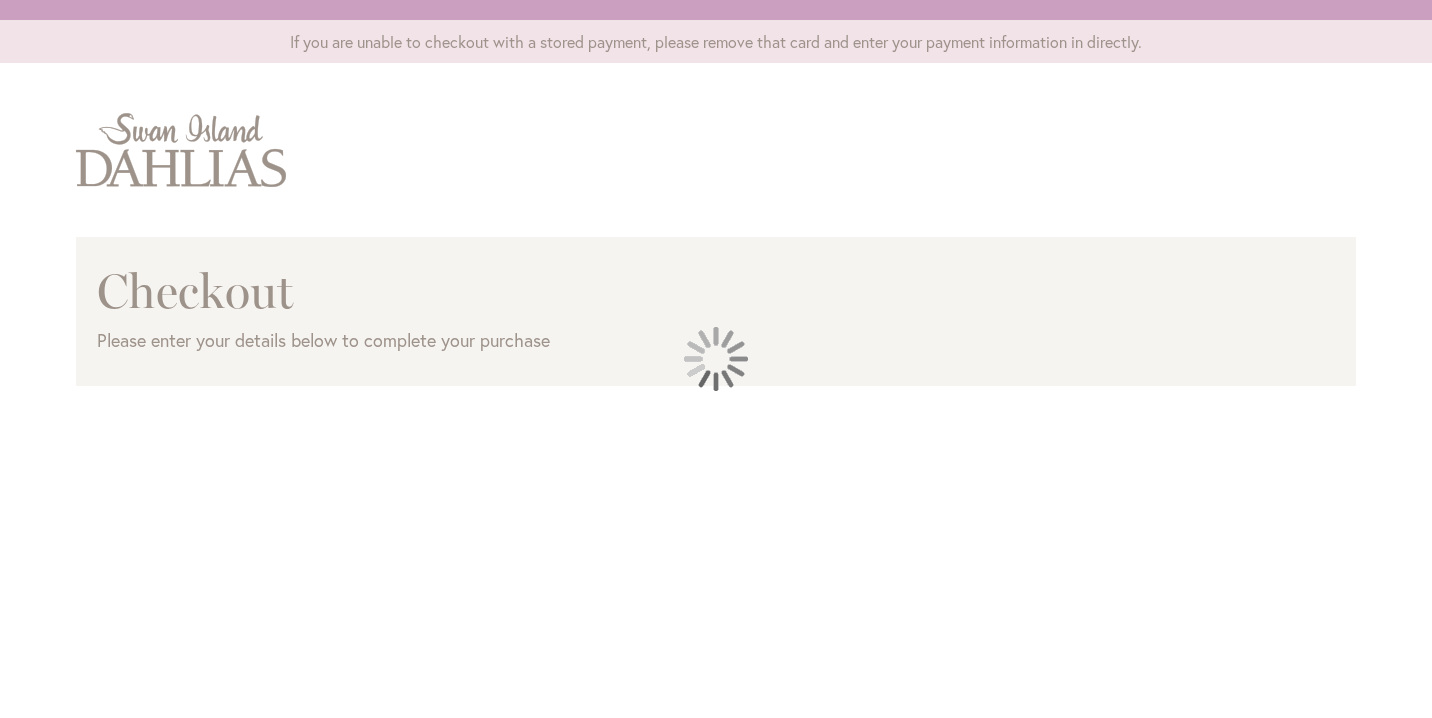 scroll, scrollTop: 0, scrollLeft: 0, axis: both 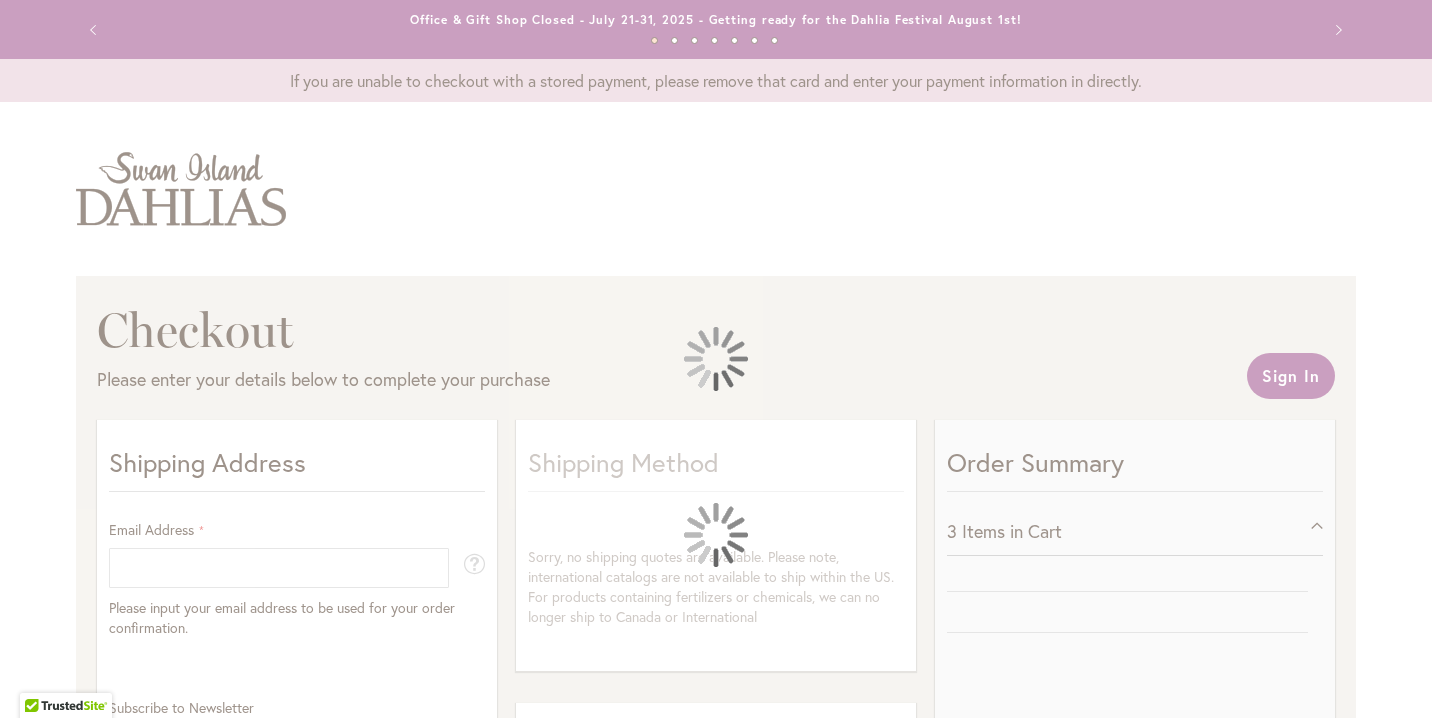 select on "**" 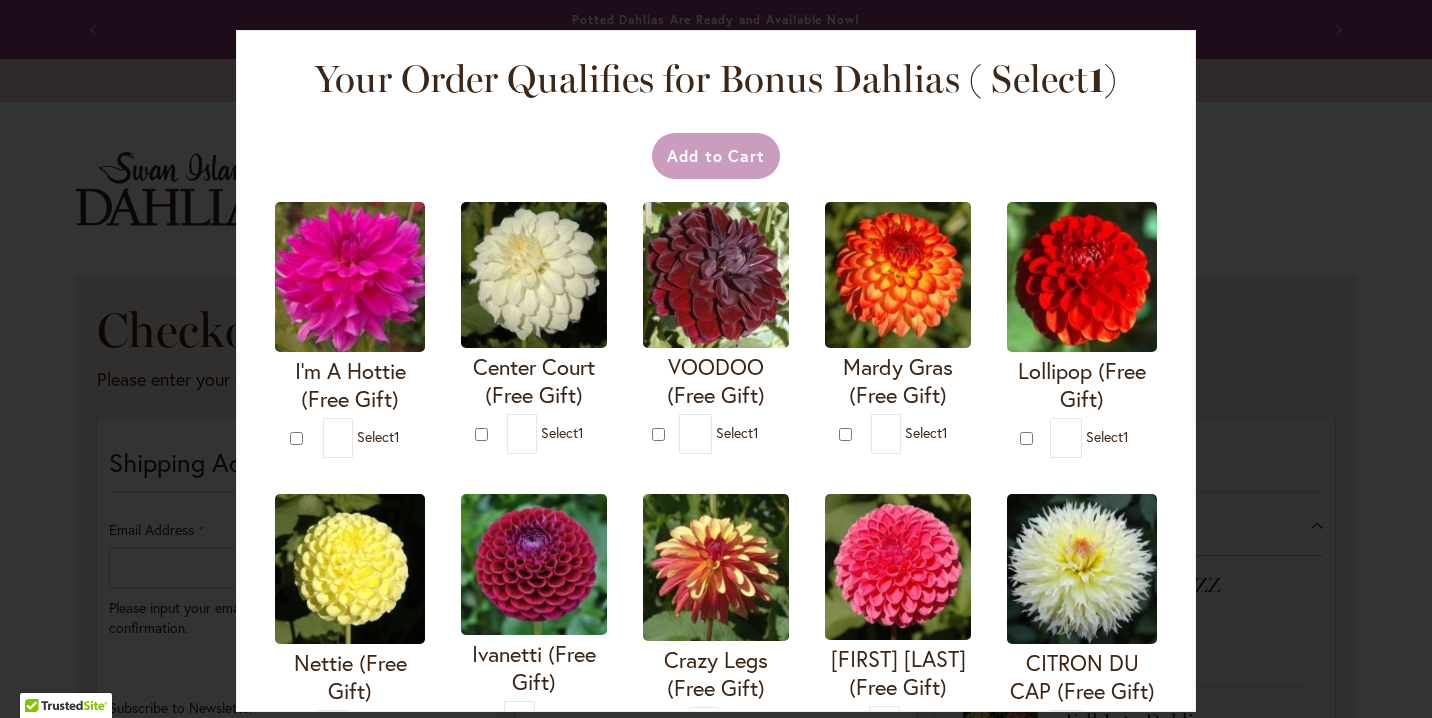 click on "Add to Cart" at bounding box center [716, 156] 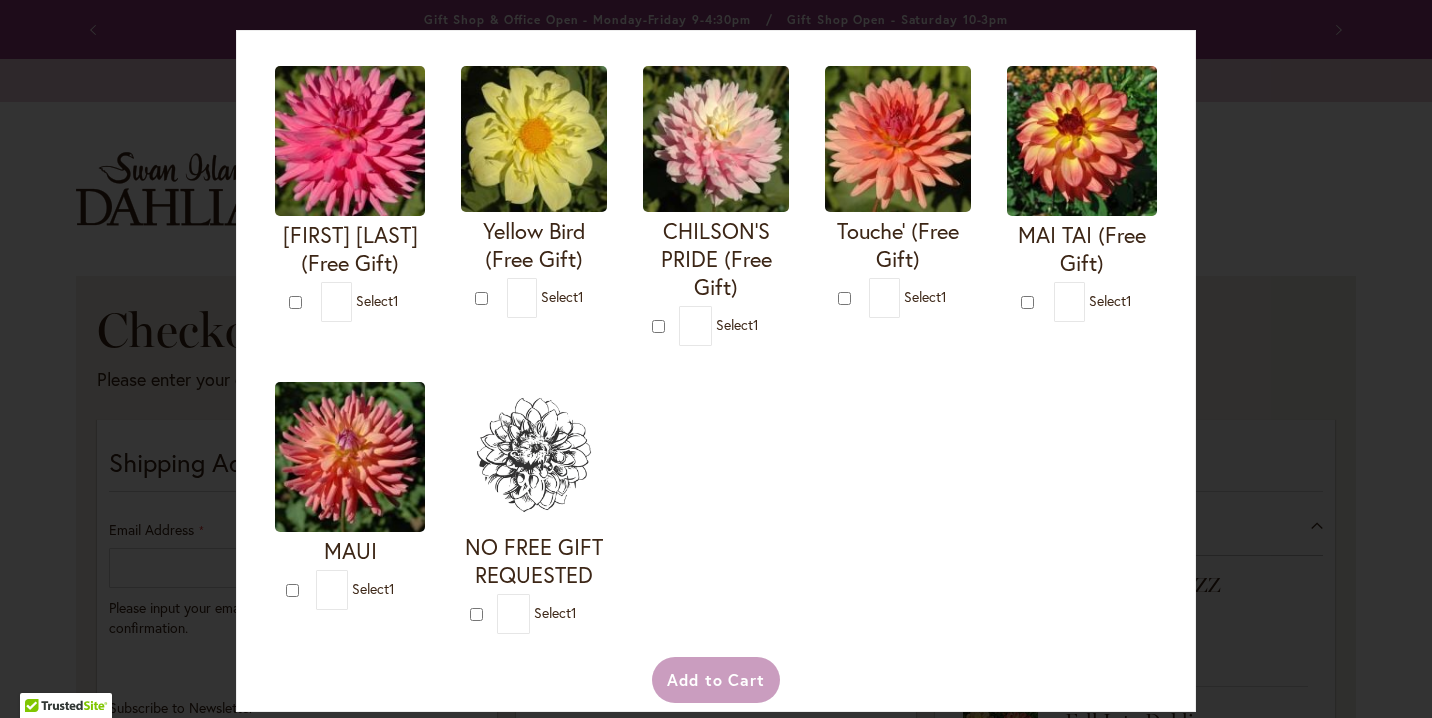 scroll, scrollTop: 750, scrollLeft: 0, axis: vertical 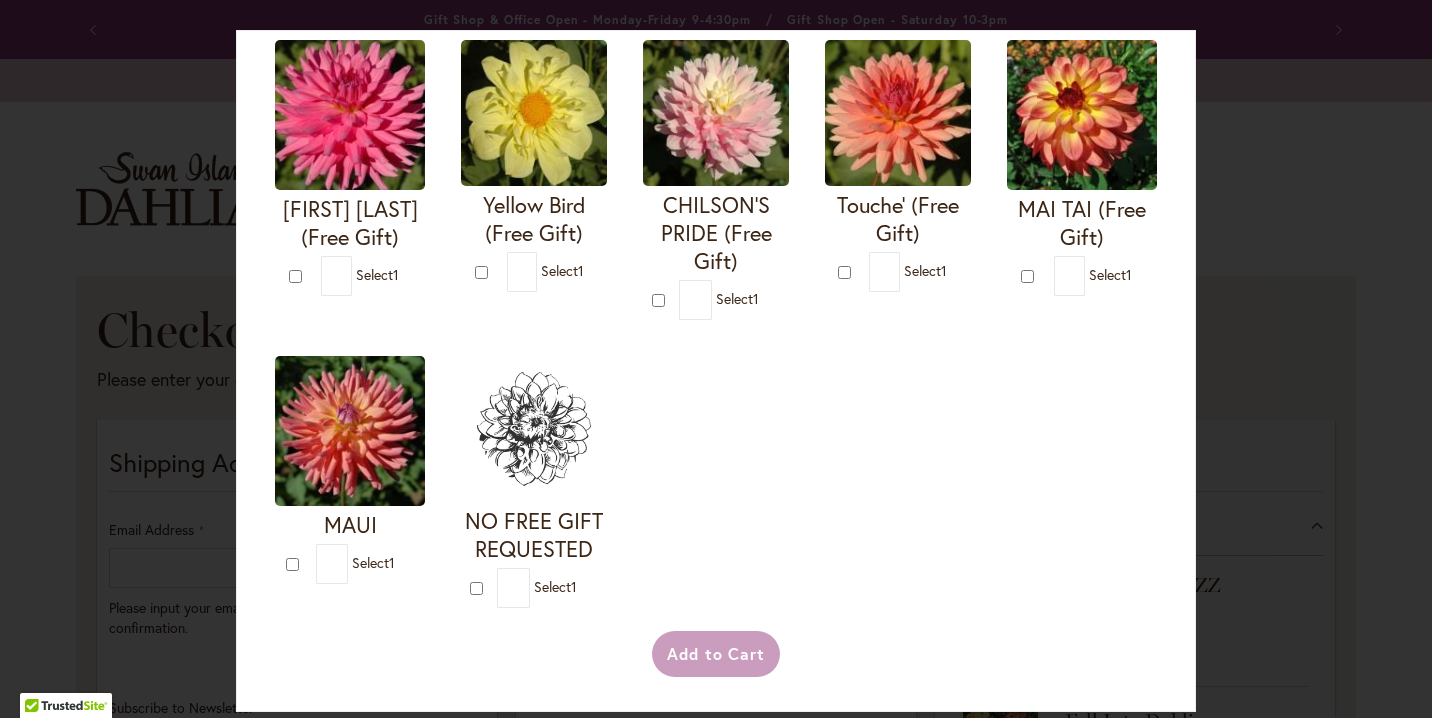 click at bounding box center (1030, 276) 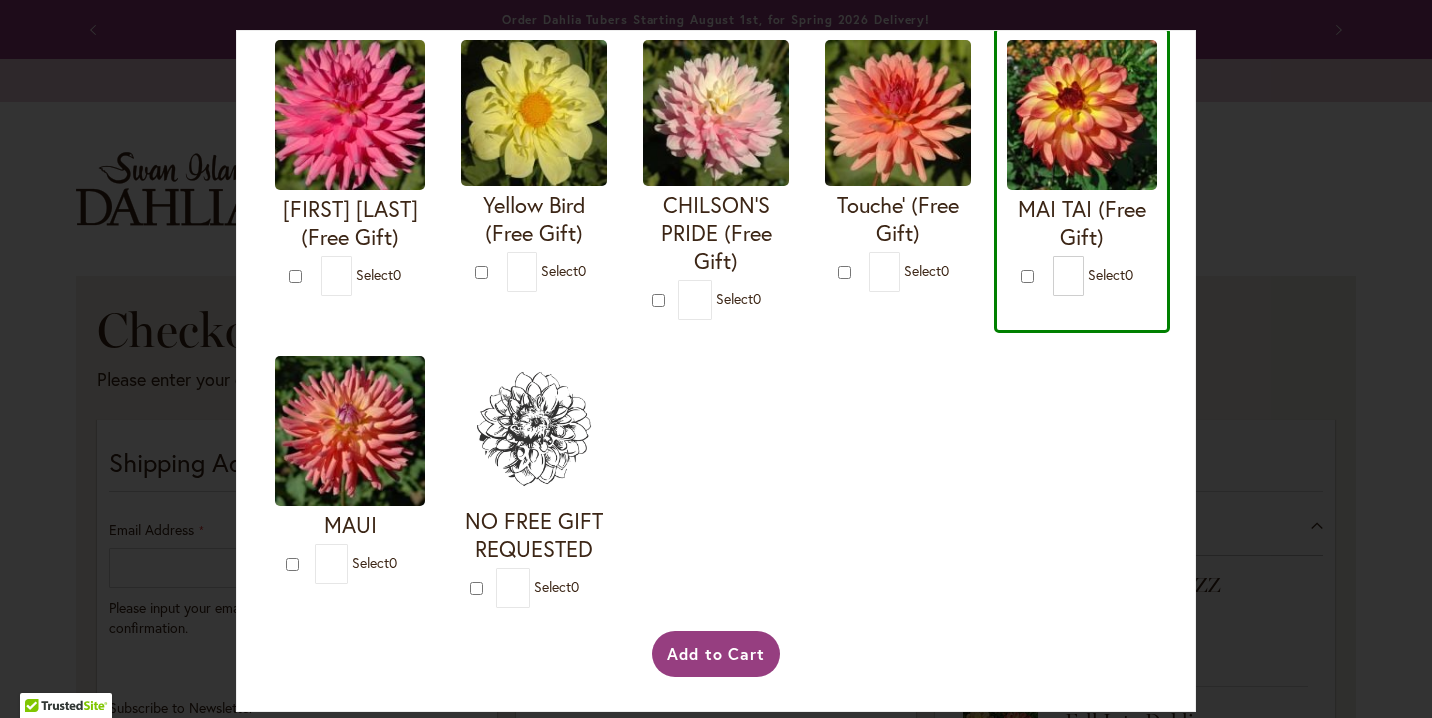 click on "I'm A Hottie (Free Gift)
* 0 * 0 * 0 *" at bounding box center [716, 32] 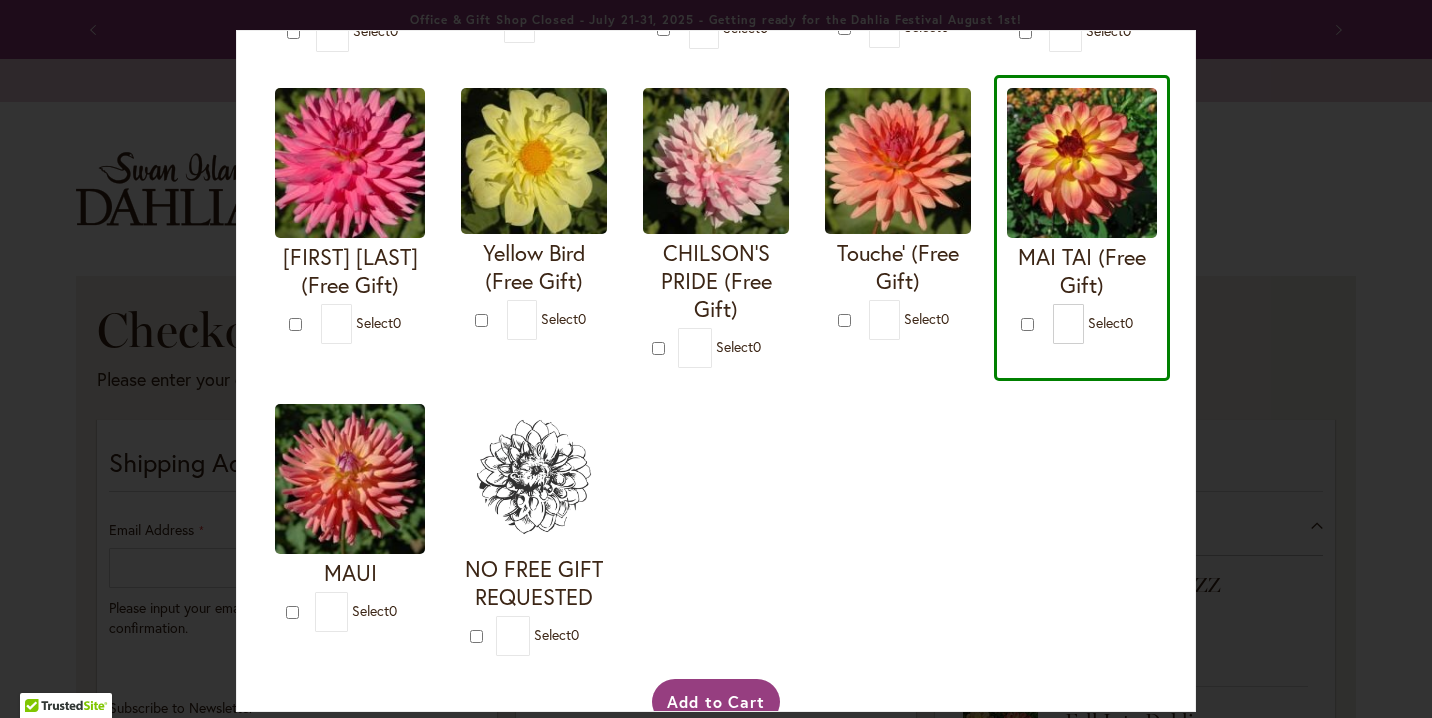 scroll, scrollTop: 750, scrollLeft: 0, axis: vertical 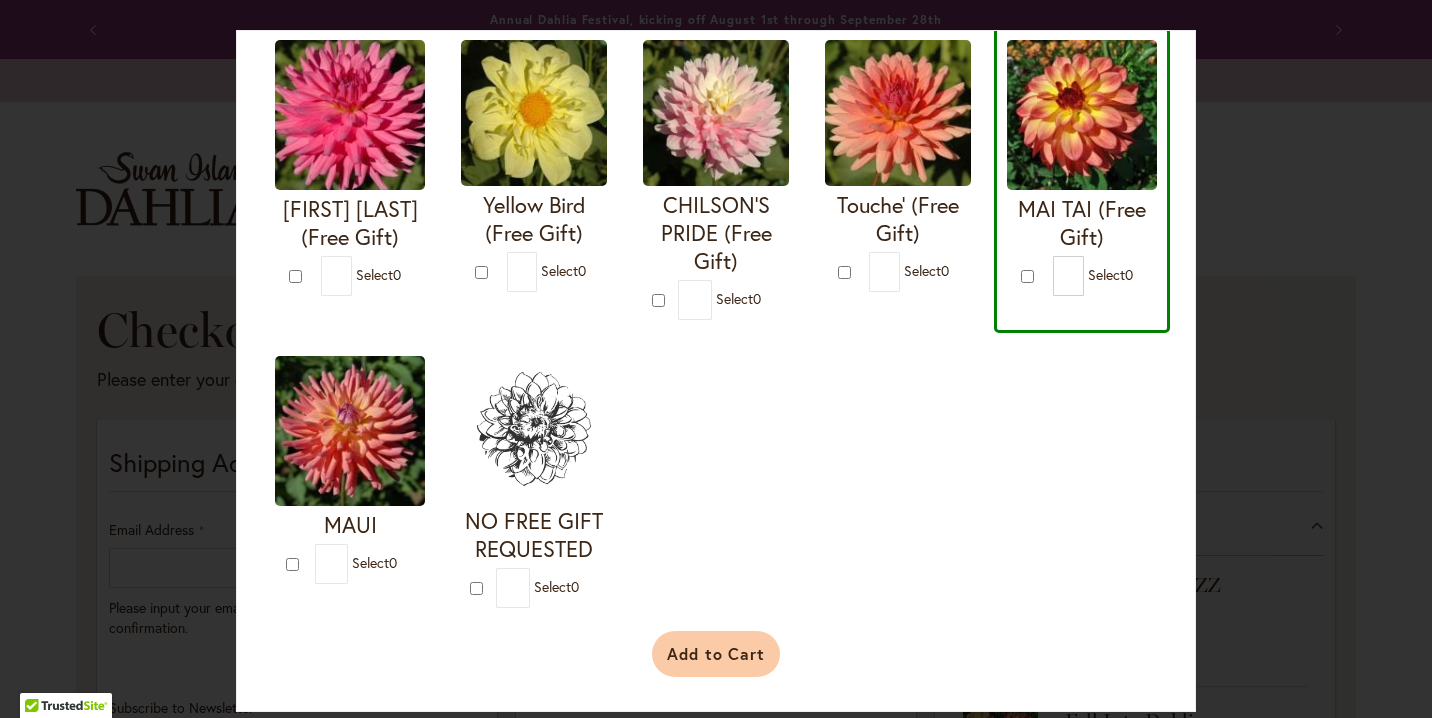 click on "Add to Cart" at bounding box center (716, 654) 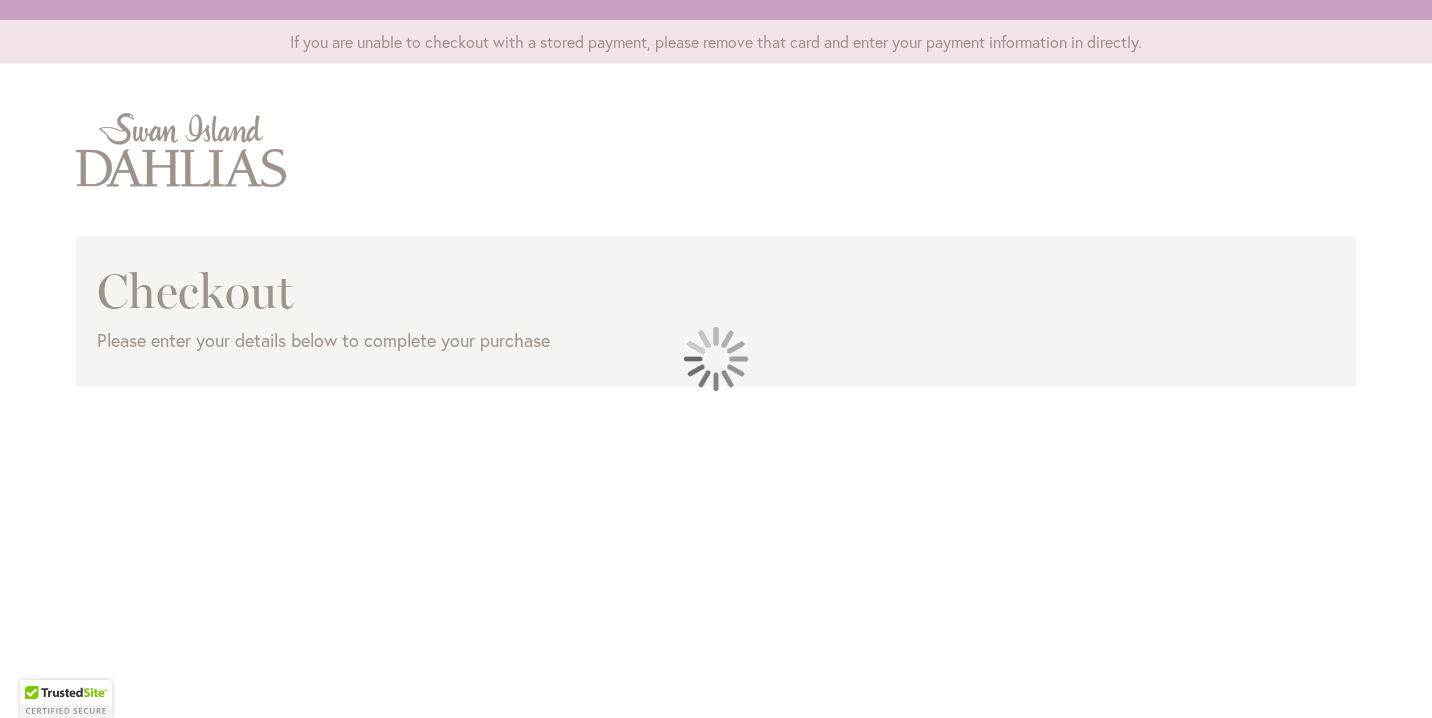 scroll, scrollTop: 0, scrollLeft: 0, axis: both 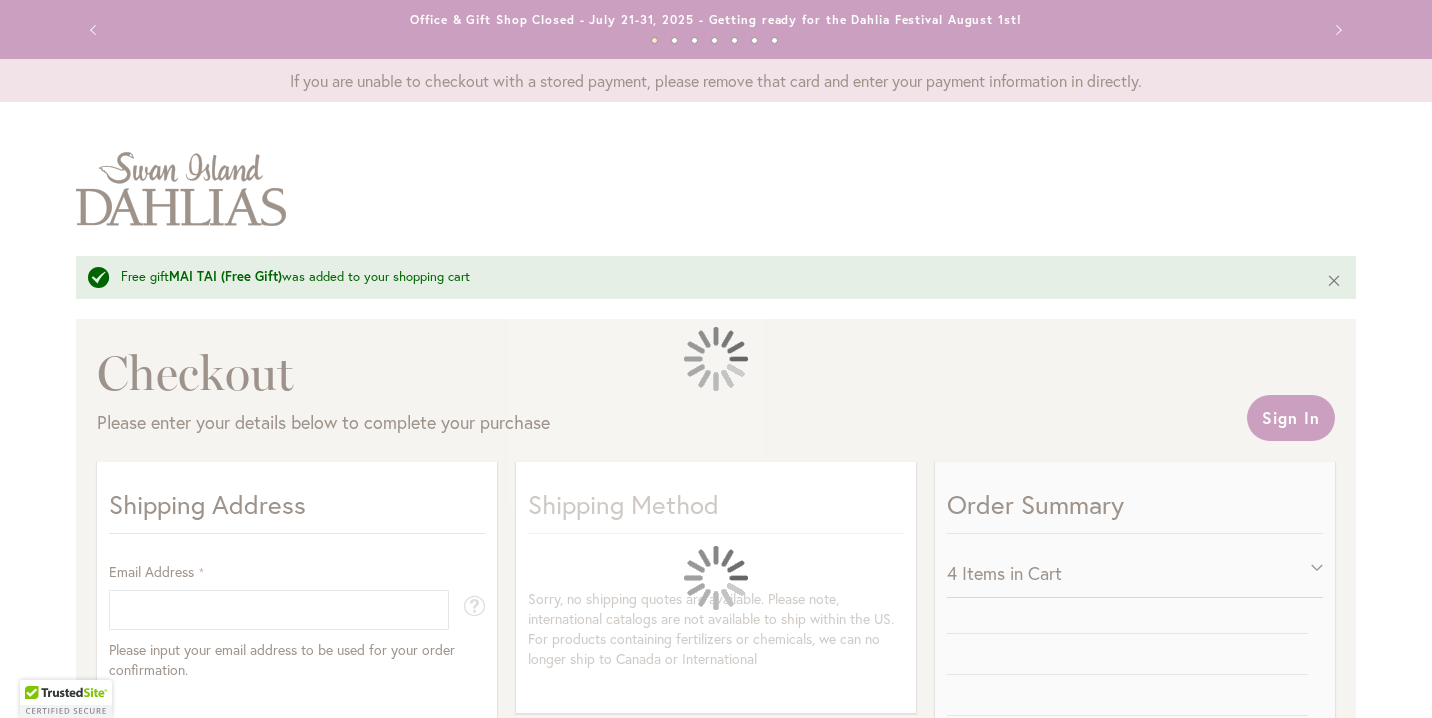 select on "**" 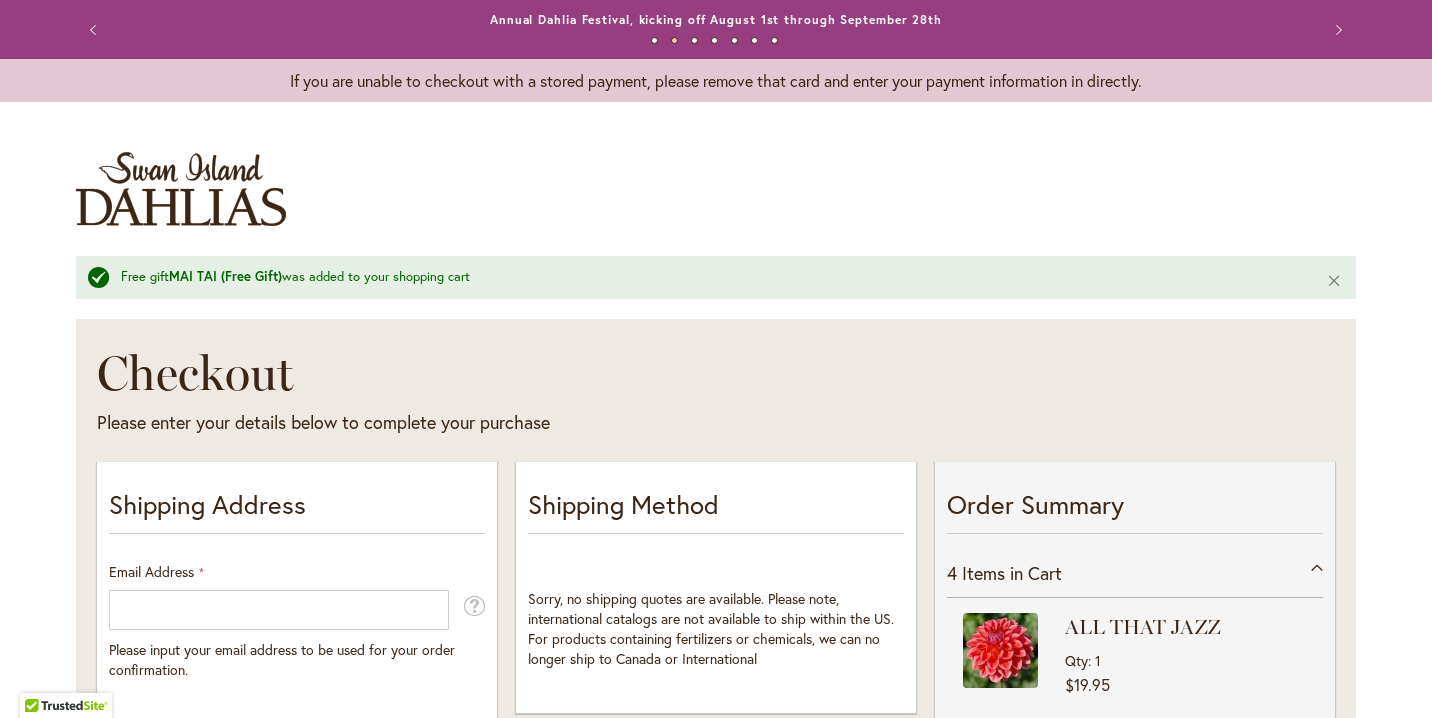 click on "Free gift  MAI TAI (Free Gift)  was added to your shopping cart
Close
Checkout
Please enter your details below to complete your purchase
Sign In
Close
Sign In
Email Address
Password" at bounding box center [716, 1133] 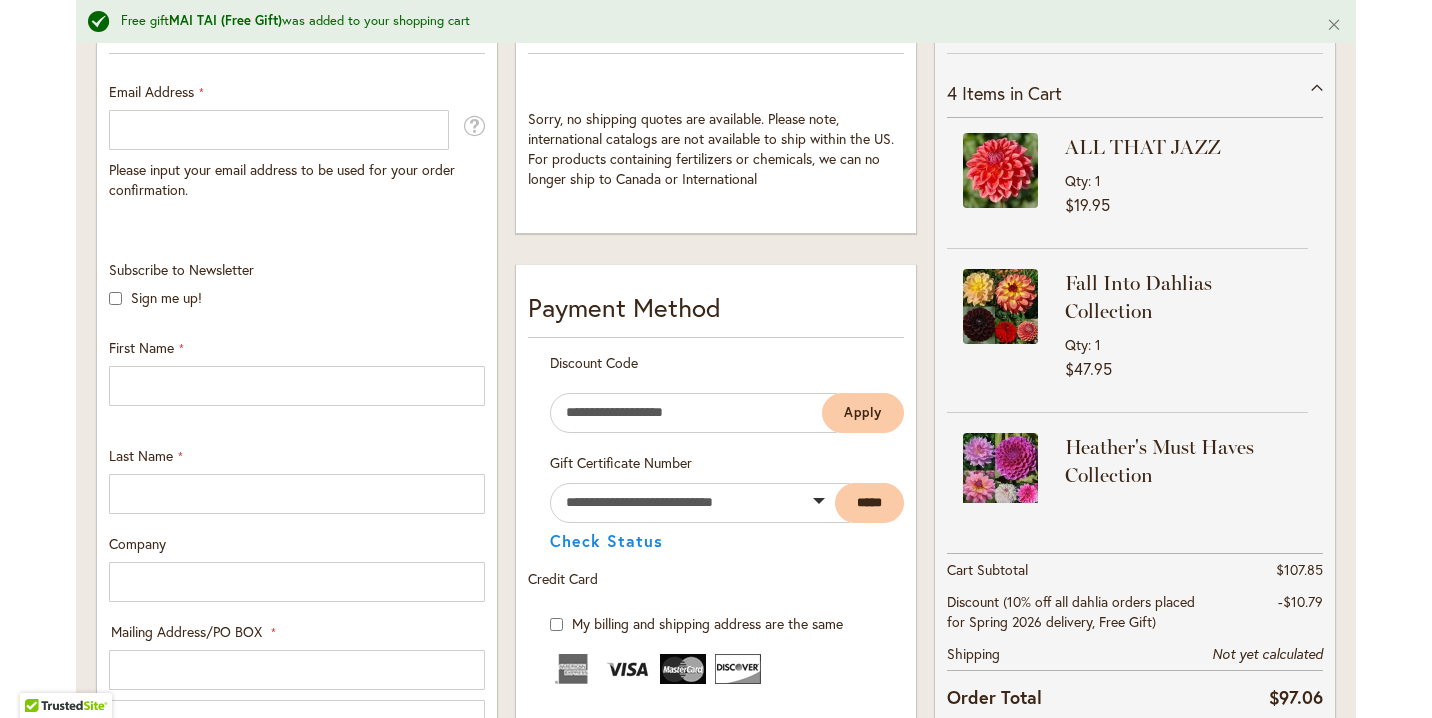 scroll, scrollTop: 520, scrollLeft: 0, axis: vertical 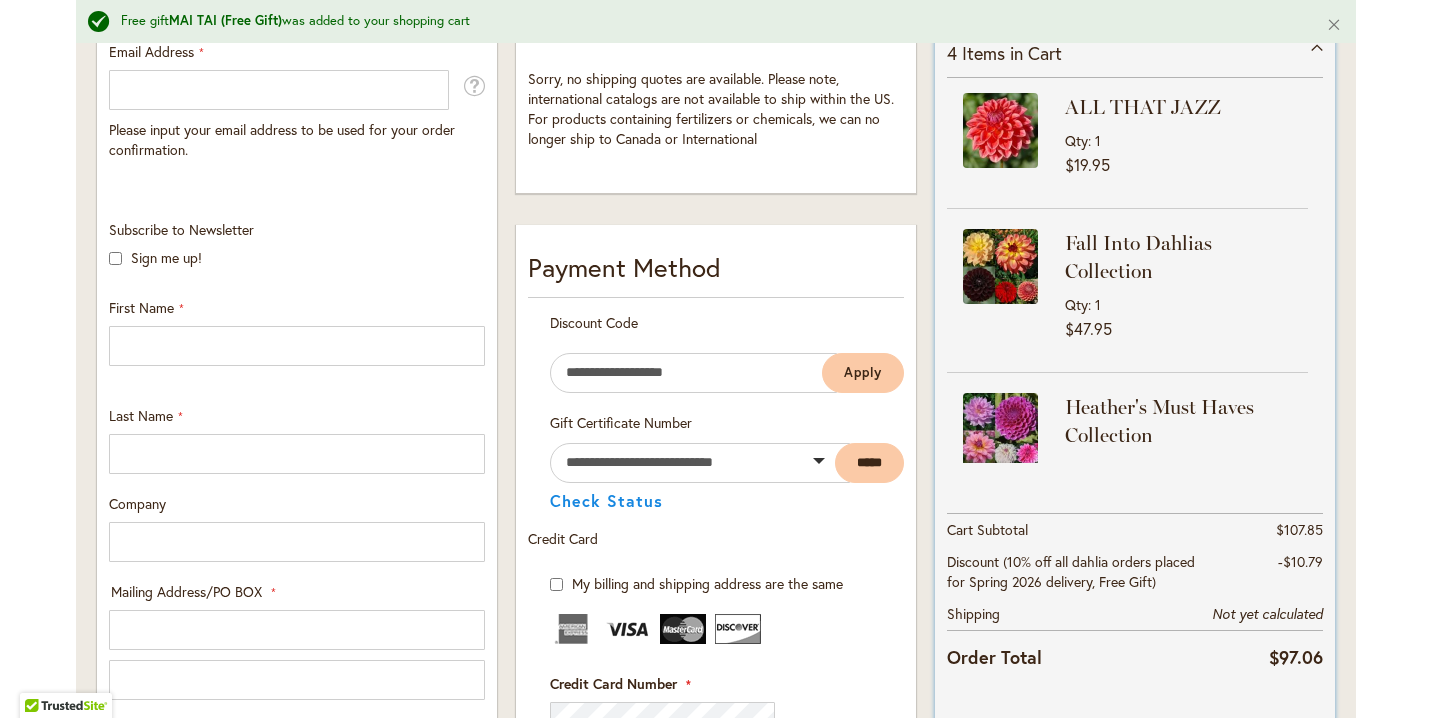click on "ALL THAT JAZZ
Qty
1
$19.95
Fall Into Dahlias Collection
Qty
1
$47.95" at bounding box center [1135, 270] 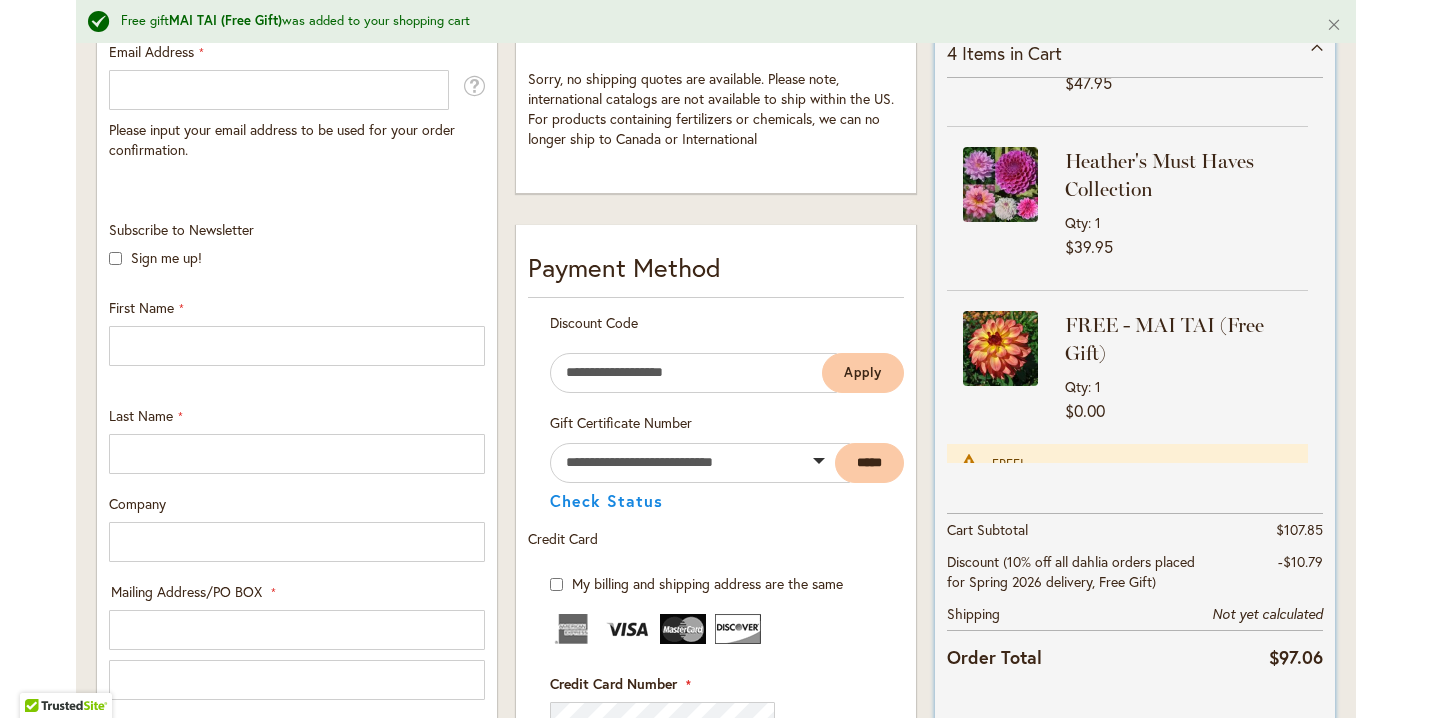 scroll, scrollTop: 260, scrollLeft: 0, axis: vertical 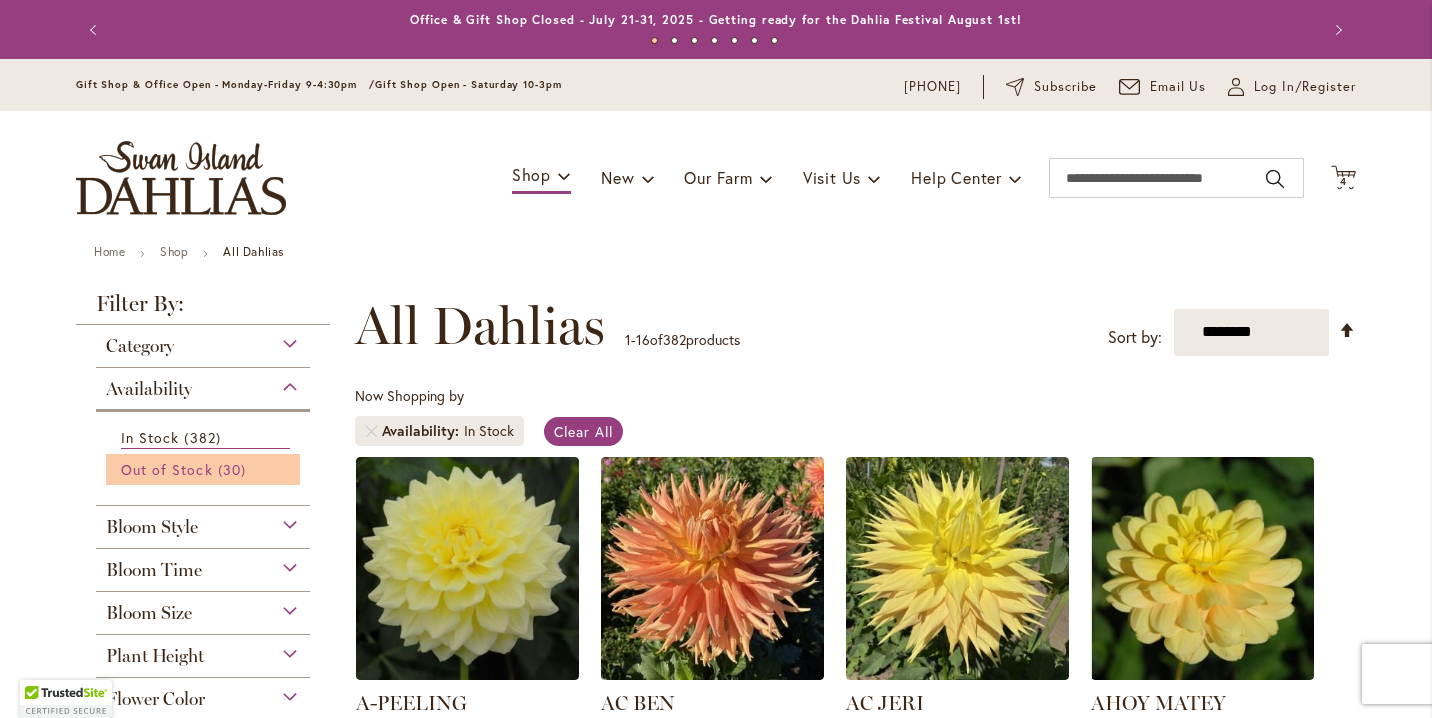 click on "Out of Stock" at bounding box center (167, 469) 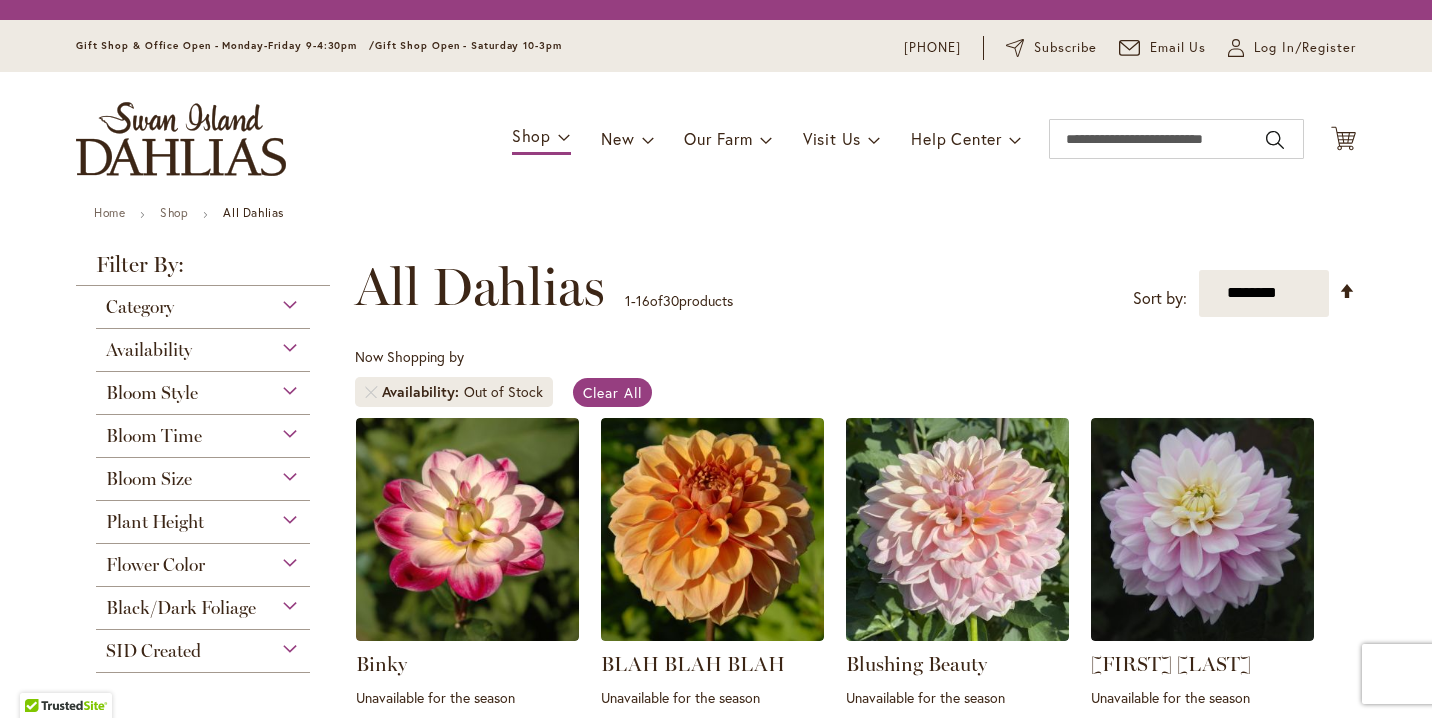 scroll, scrollTop: 0, scrollLeft: 0, axis: both 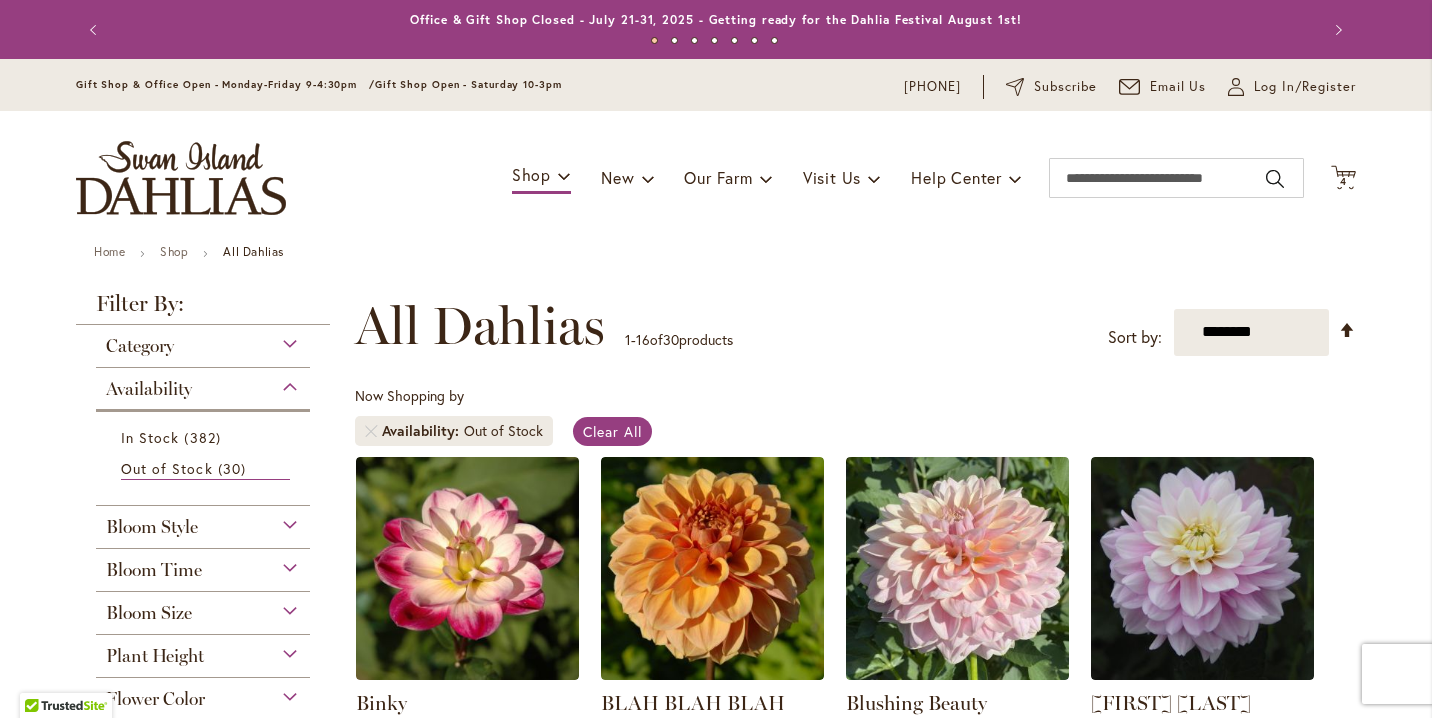 click on "Category" at bounding box center (203, 341) 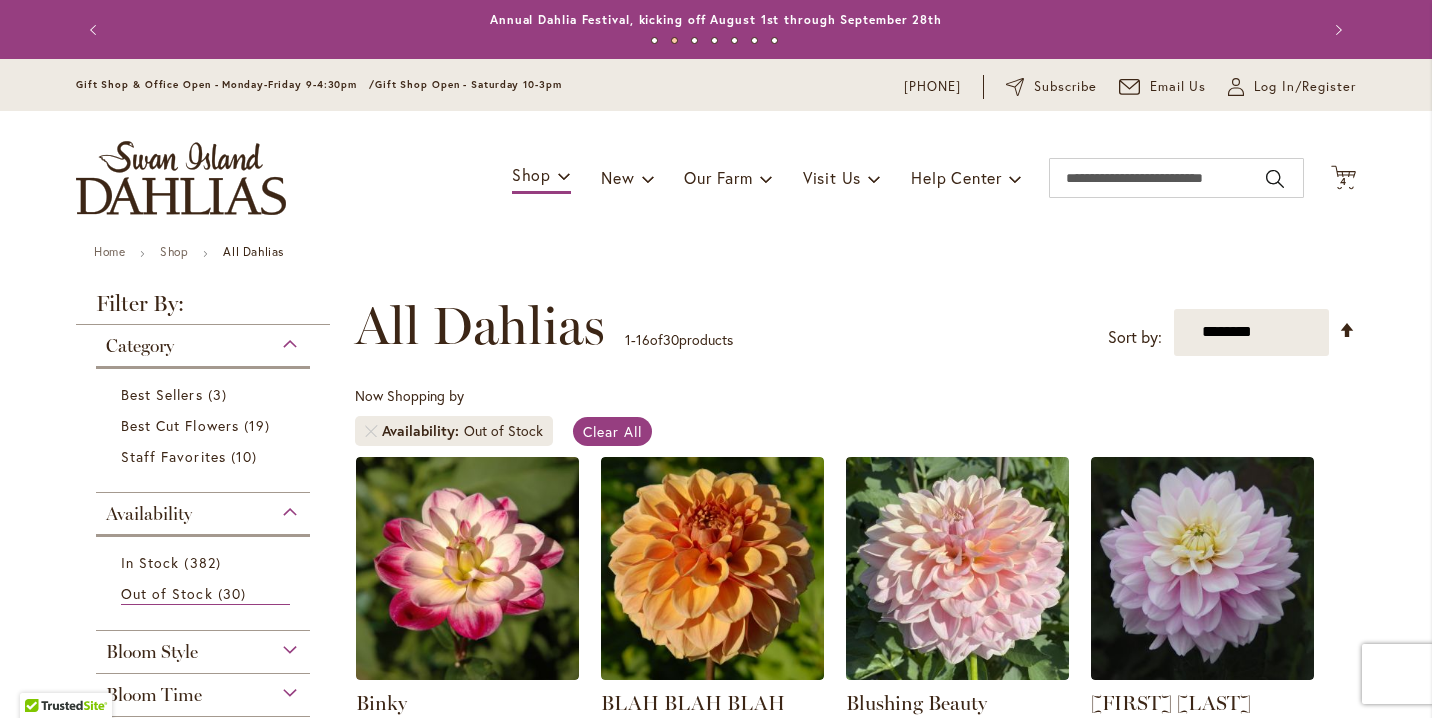 click on "In Stock
382
items
Out of Stock
30
items" at bounding box center (203, 578) 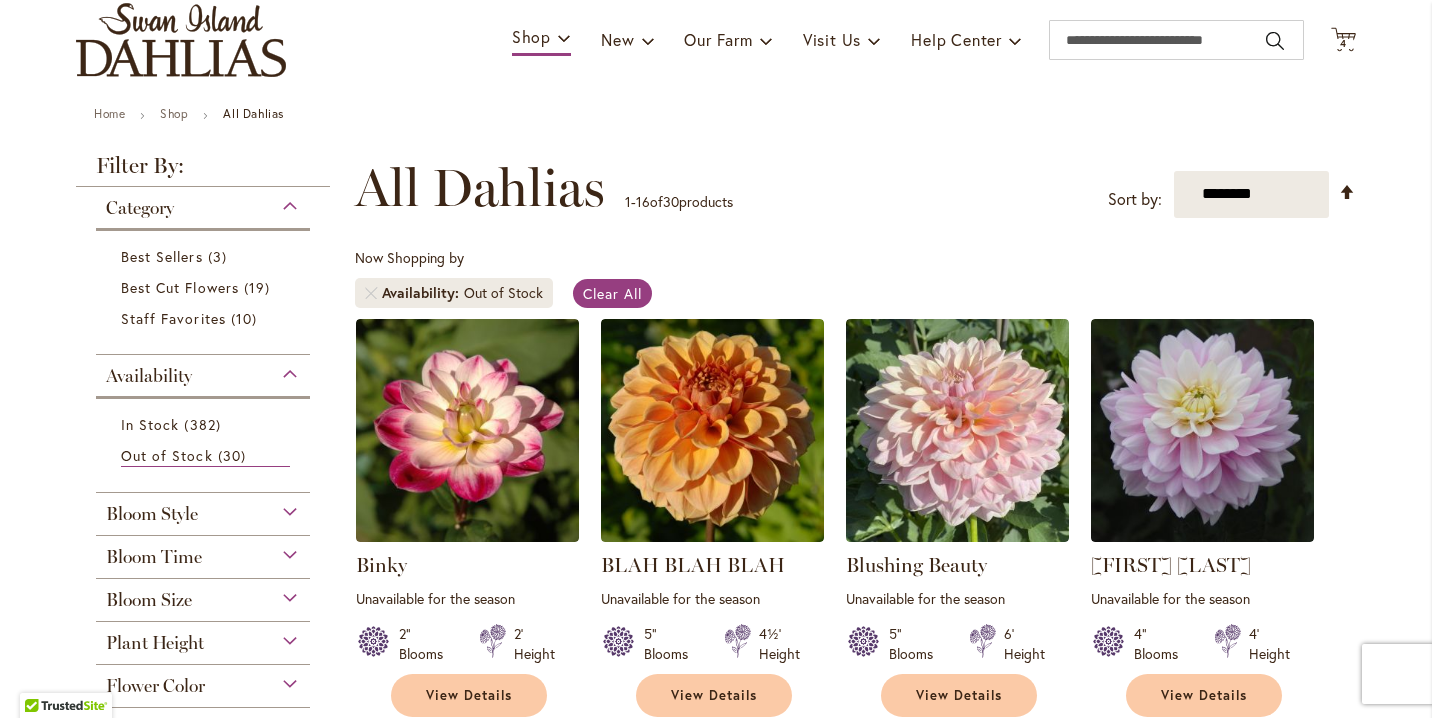 scroll, scrollTop: 160, scrollLeft: 0, axis: vertical 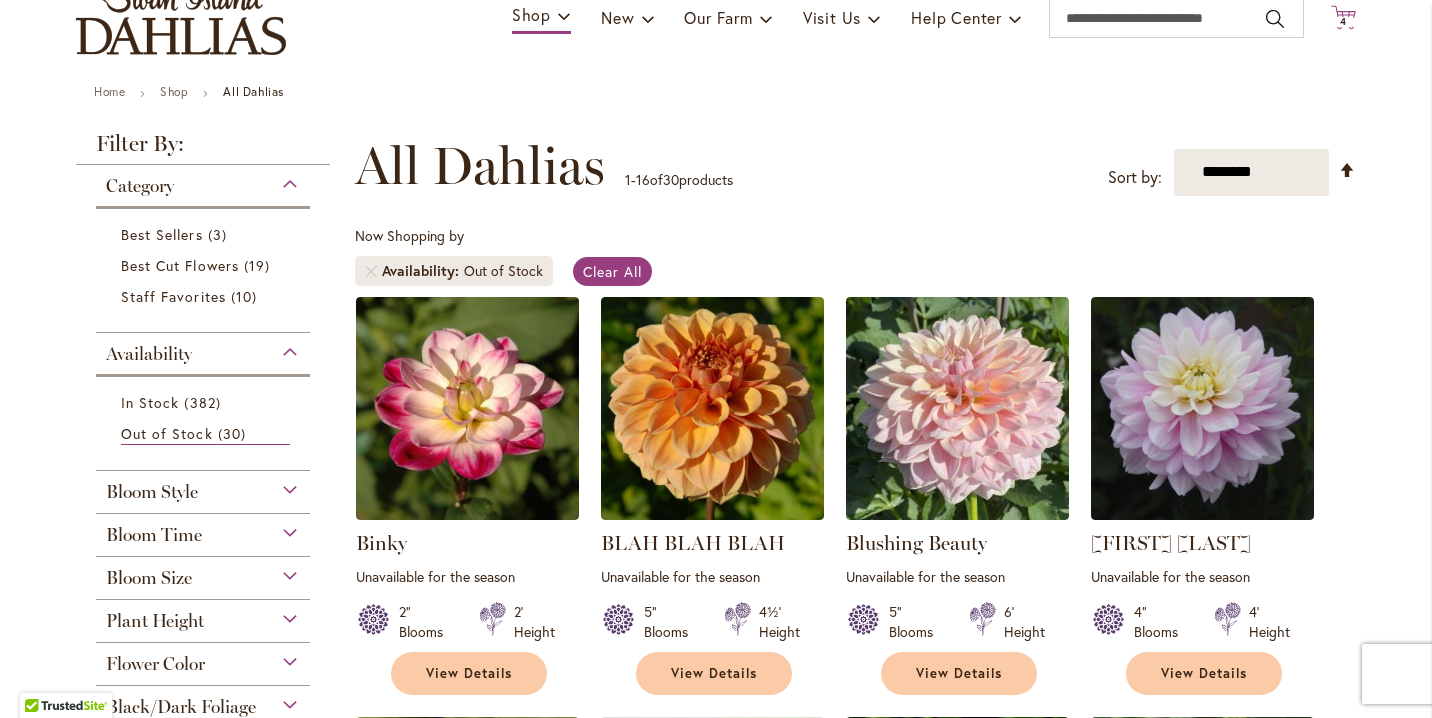 click 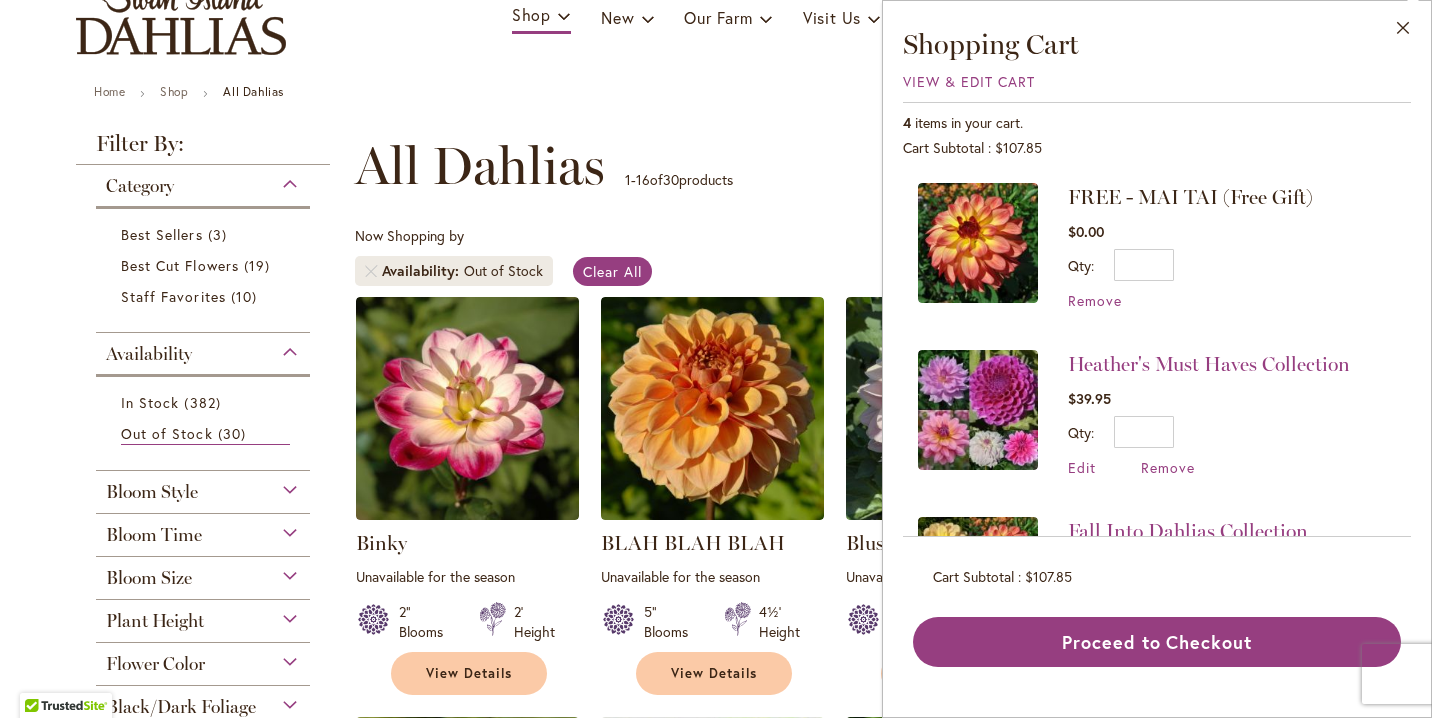 click on "FREE -  MAI TAI (Free Gift)
$0.00
Qty
*
Update
Remove" at bounding box center (1157, 256) 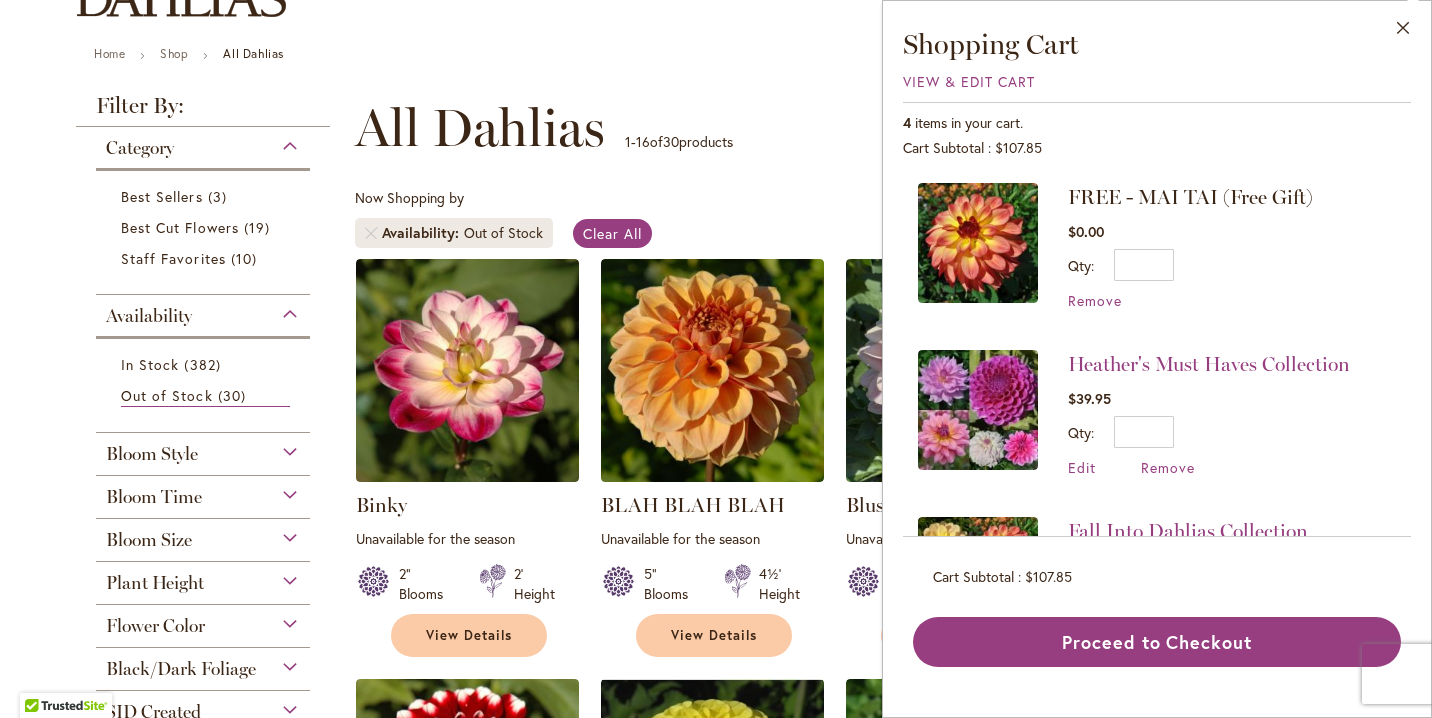 scroll, scrollTop: 200, scrollLeft: 0, axis: vertical 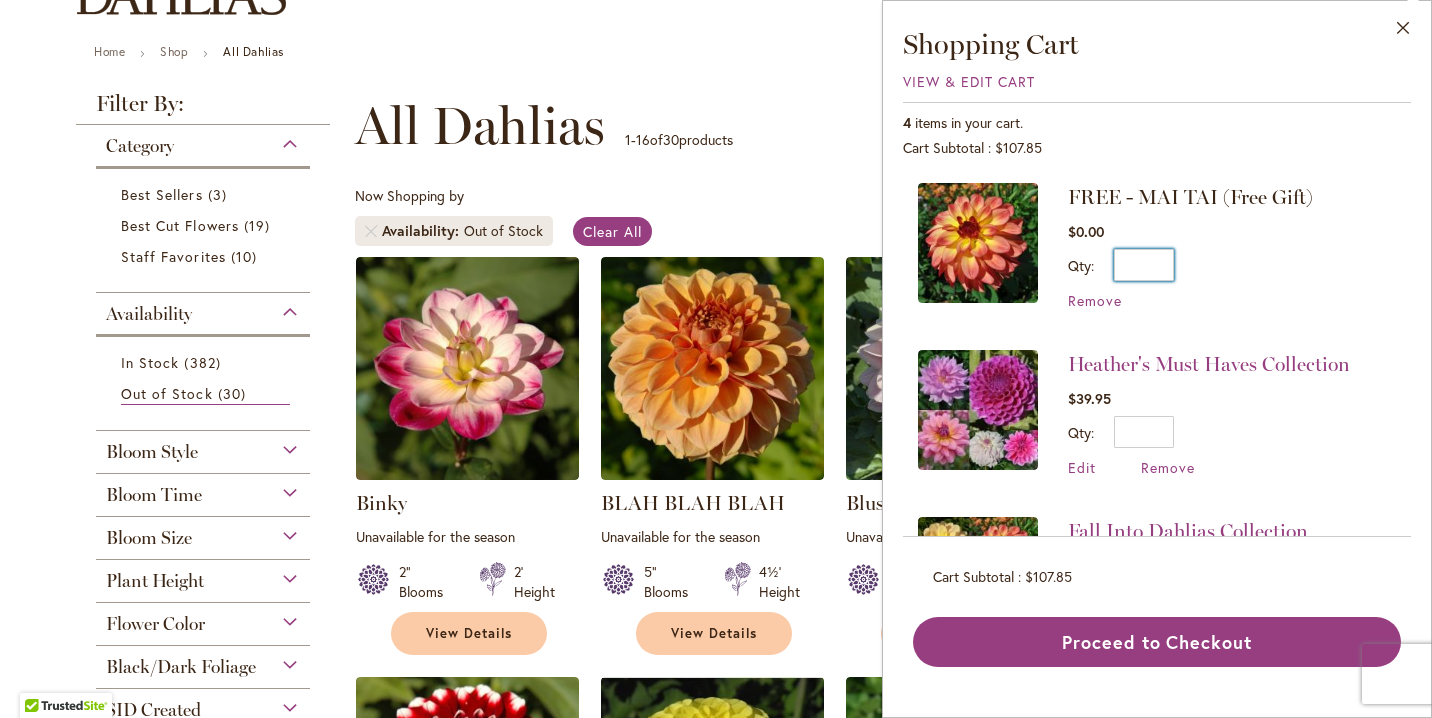 drag, startPoint x: 1322, startPoint y: 279, endPoint x: 1317, endPoint y: 471, distance: 192.0651 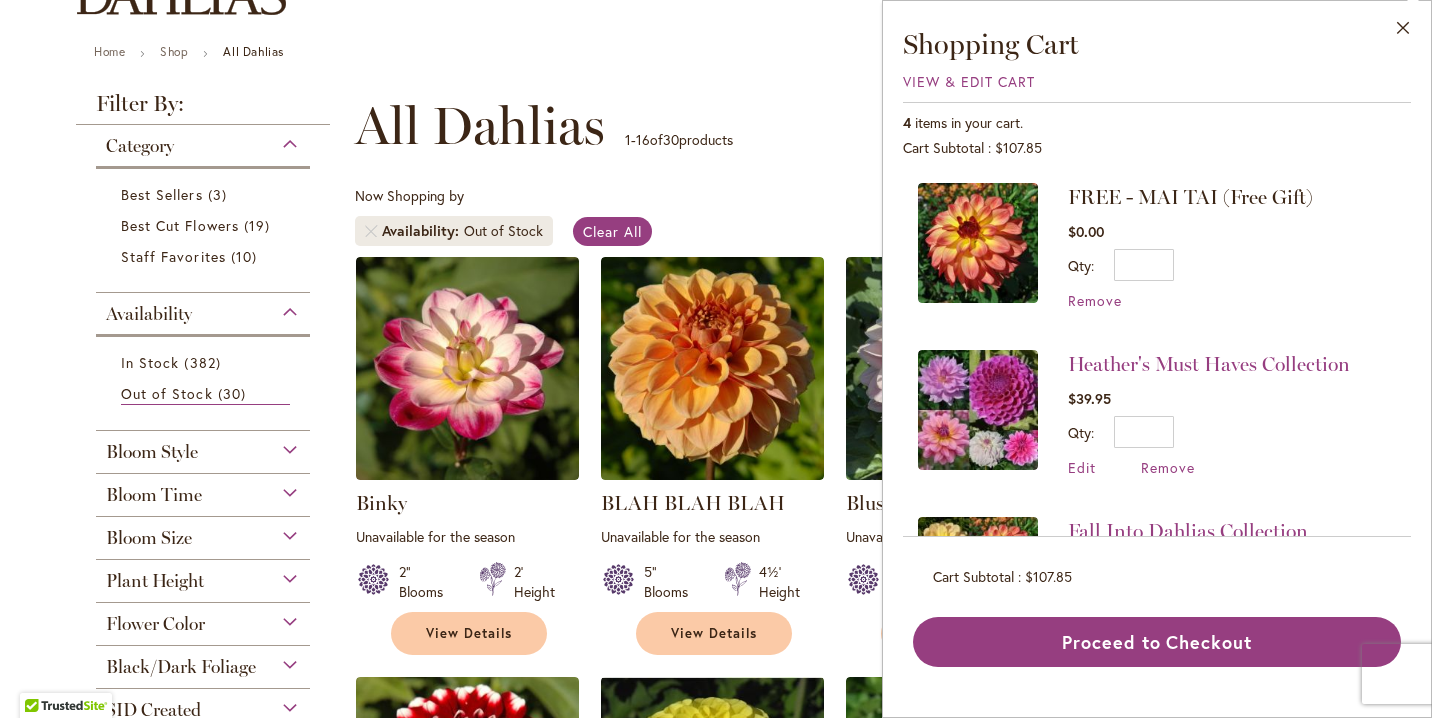 click on "FREE -  MAI TAI (Free Gift)
$0.00
Qty
*
Update
Remove" at bounding box center [1157, 256] 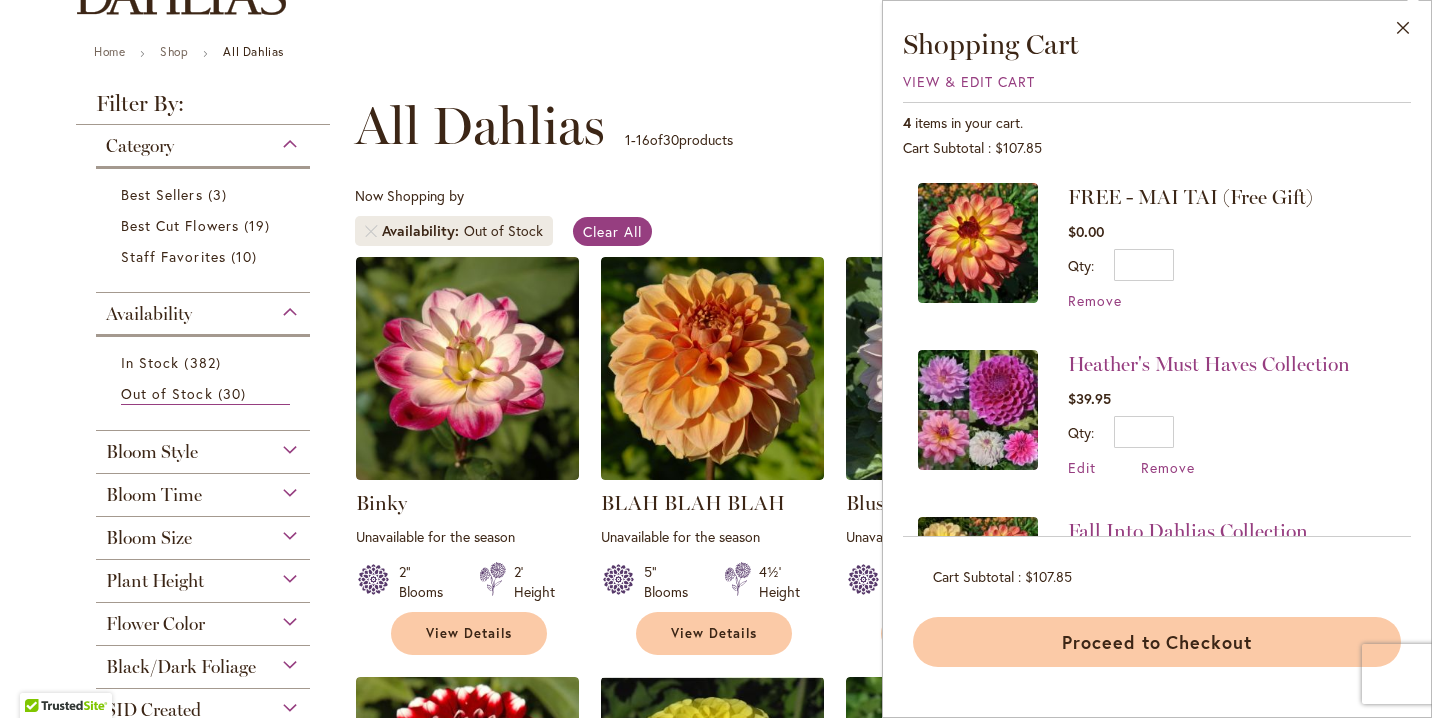 click on "Proceed to Checkout" at bounding box center (1157, 642) 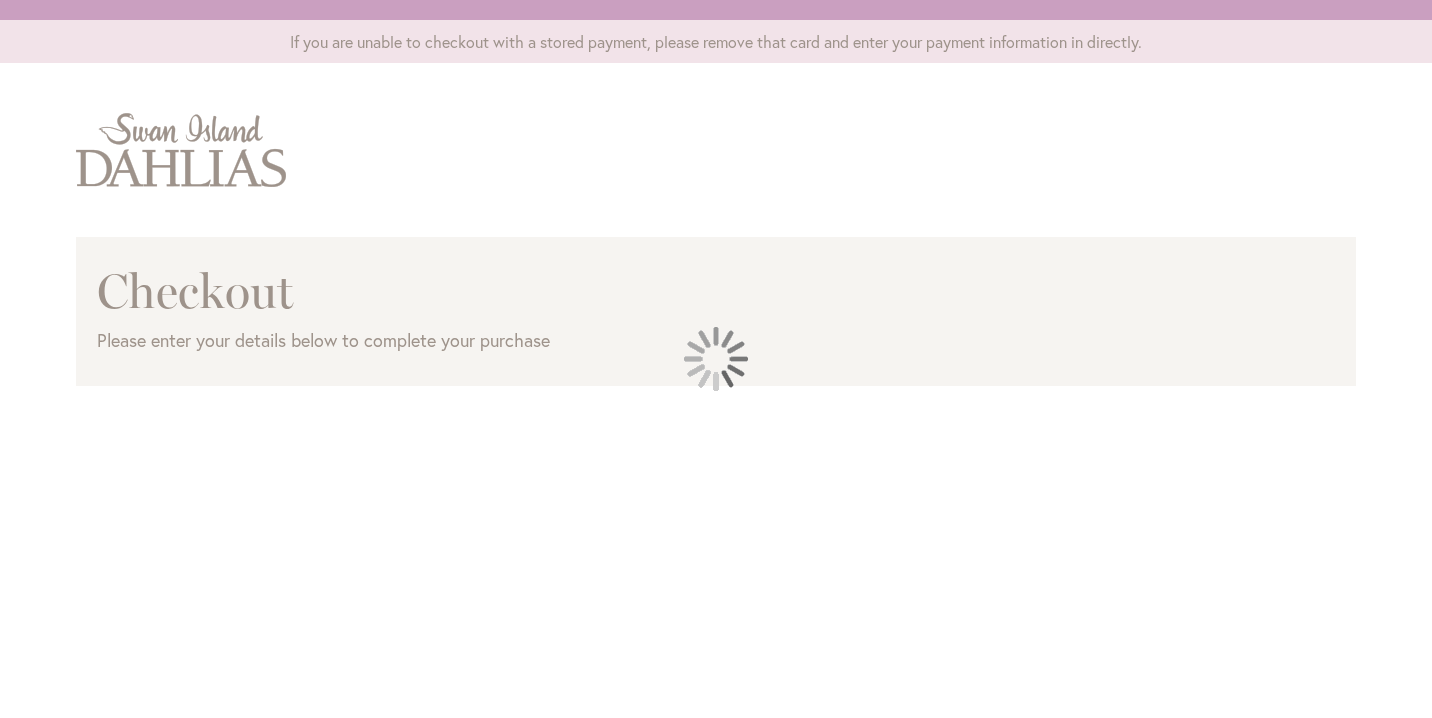 scroll, scrollTop: 0, scrollLeft: 0, axis: both 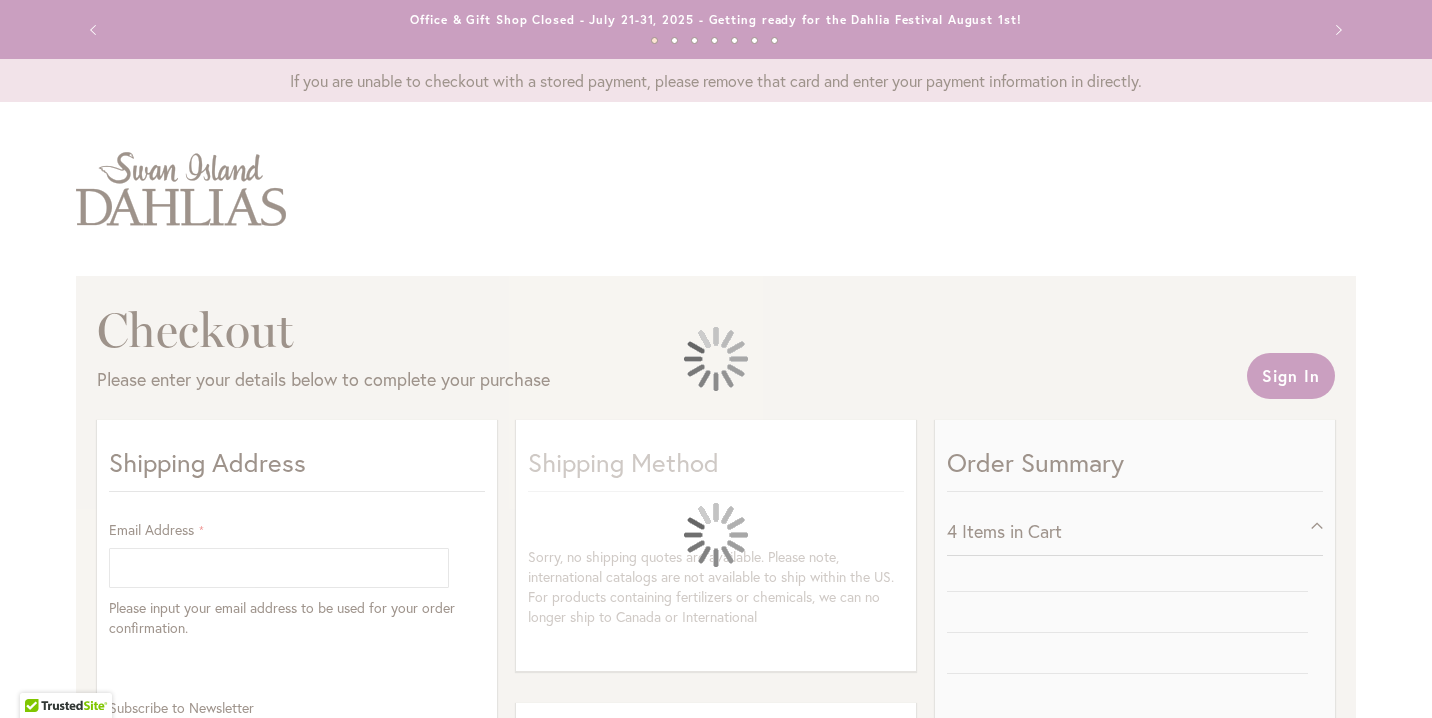 select on "**" 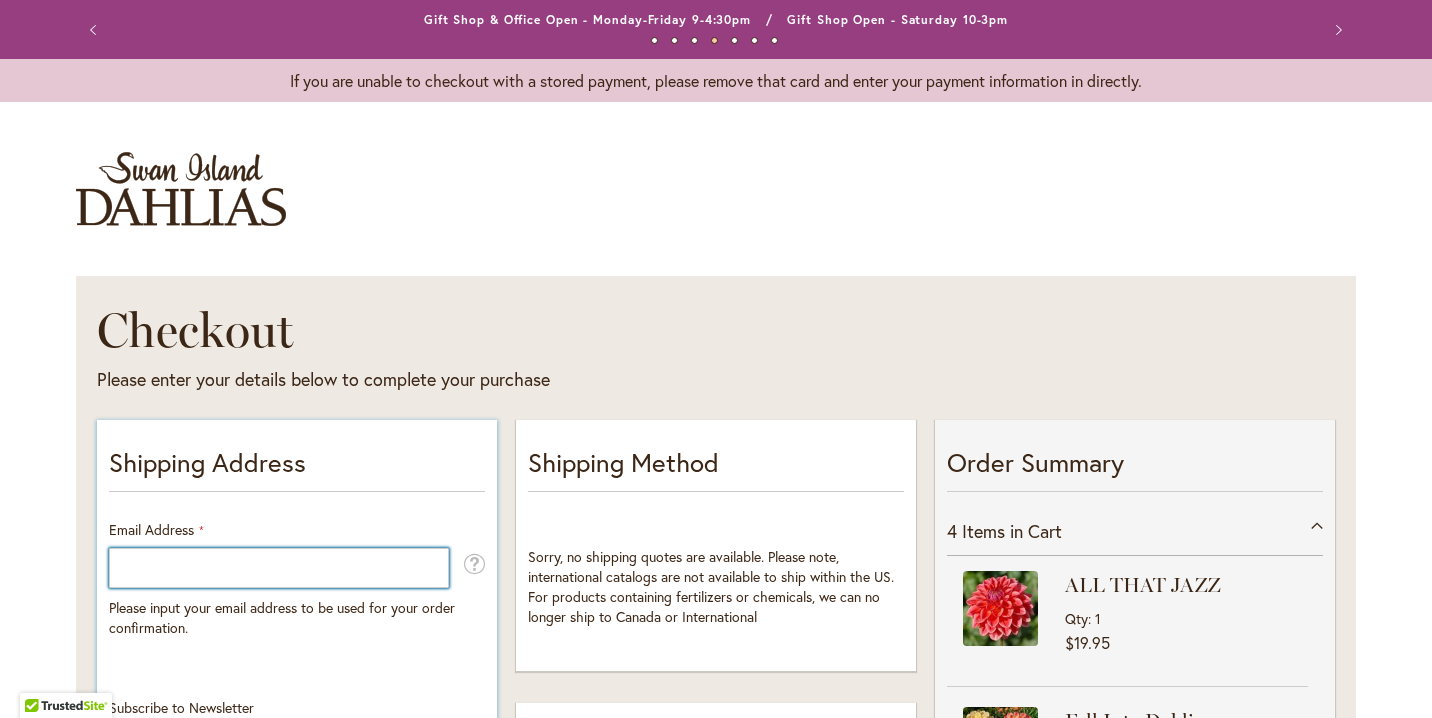 click on "Email Address" at bounding box center (279, 568) 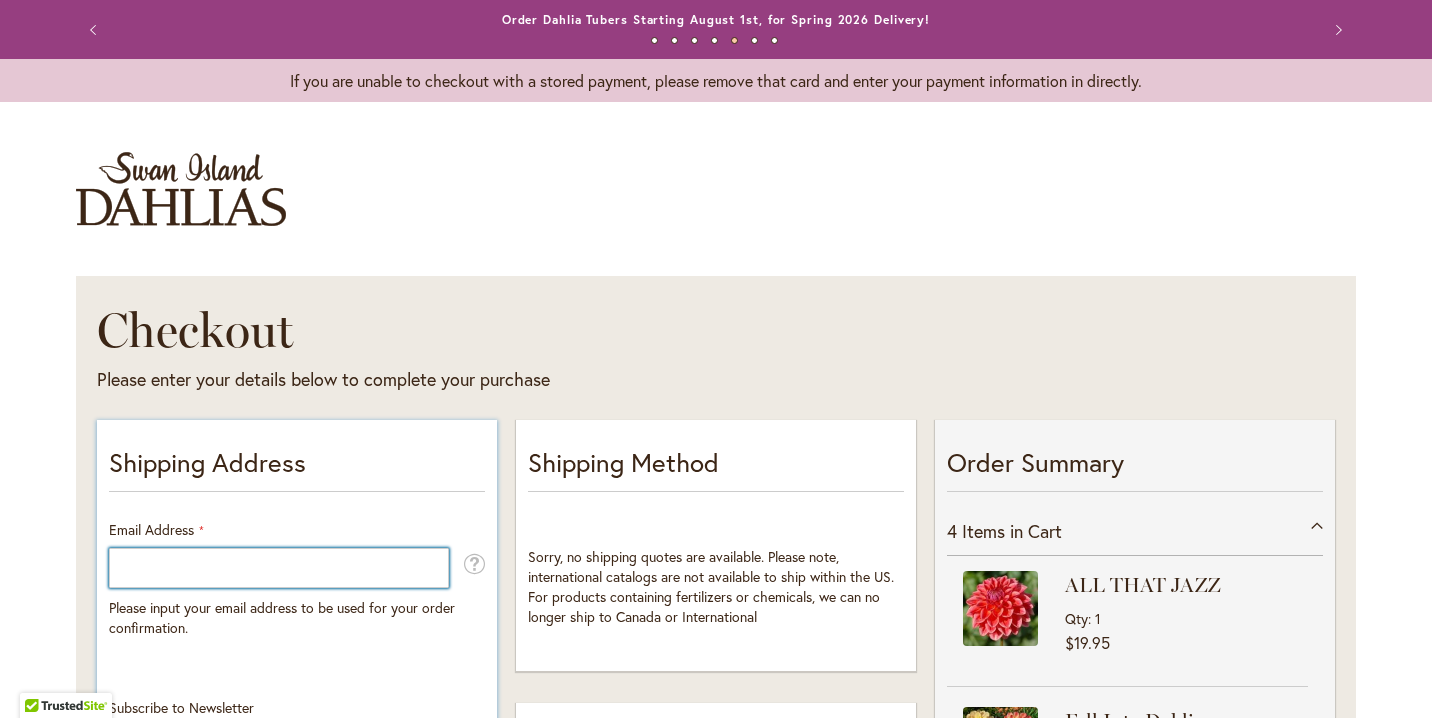 type on "**********" 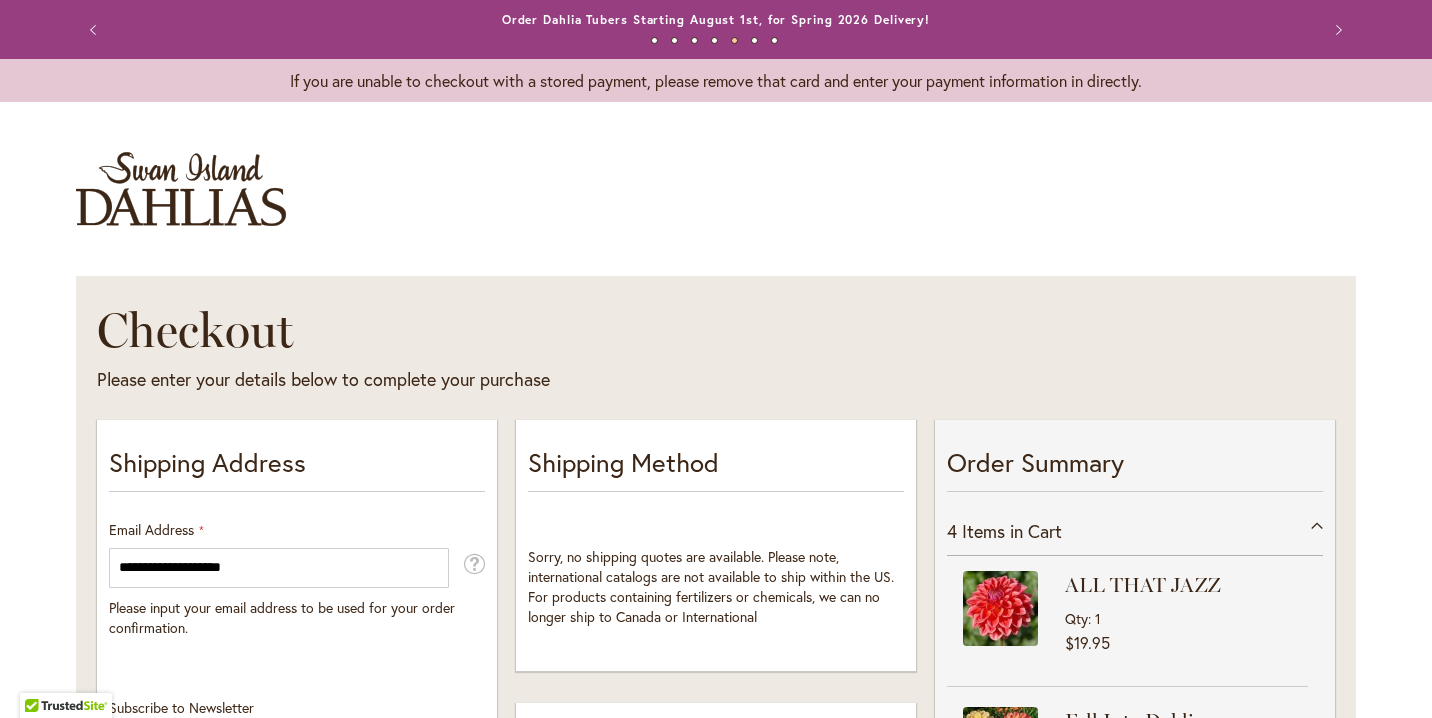 click on "Checkout
Please enter your details below to complete your purchase
Sign In
Close
Sign In
Email Address
Password
Sign In" at bounding box center [716, 1111] 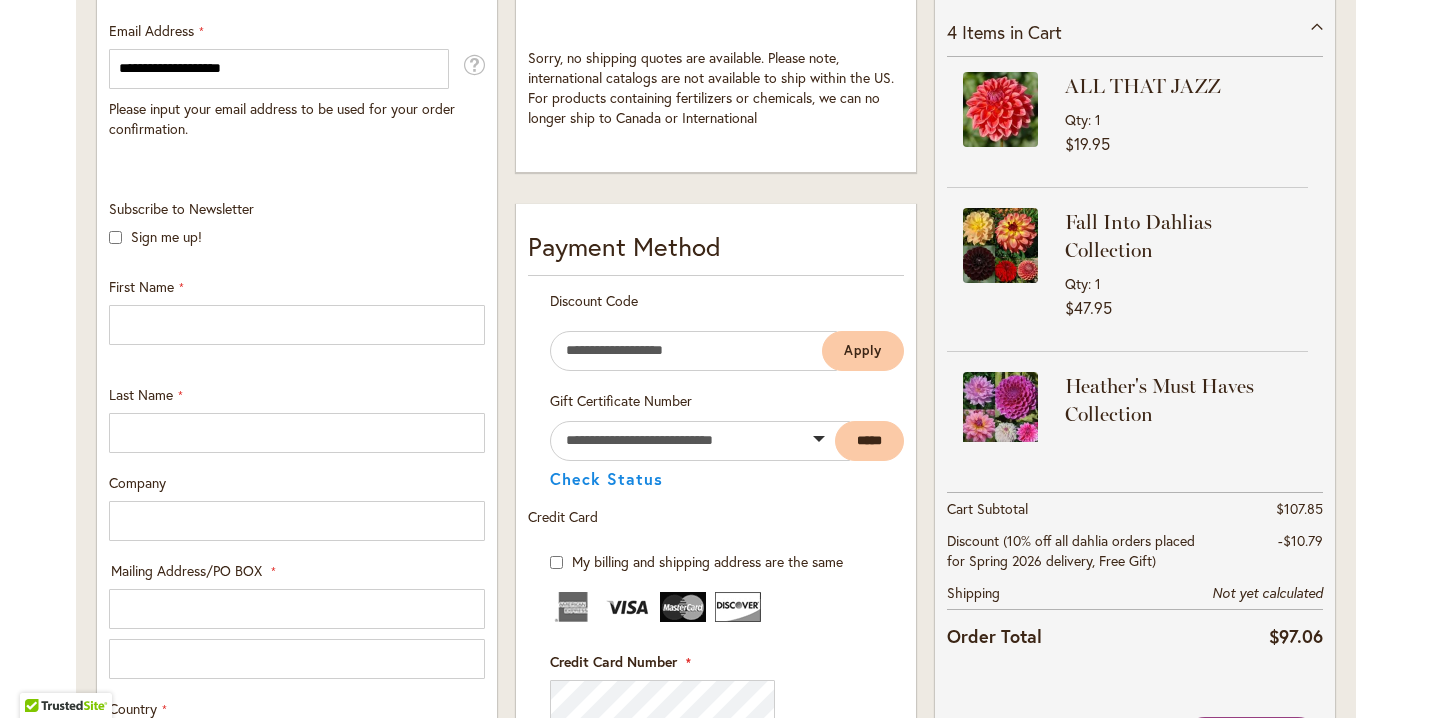 scroll, scrollTop: 560, scrollLeft: 0, axis: vertical 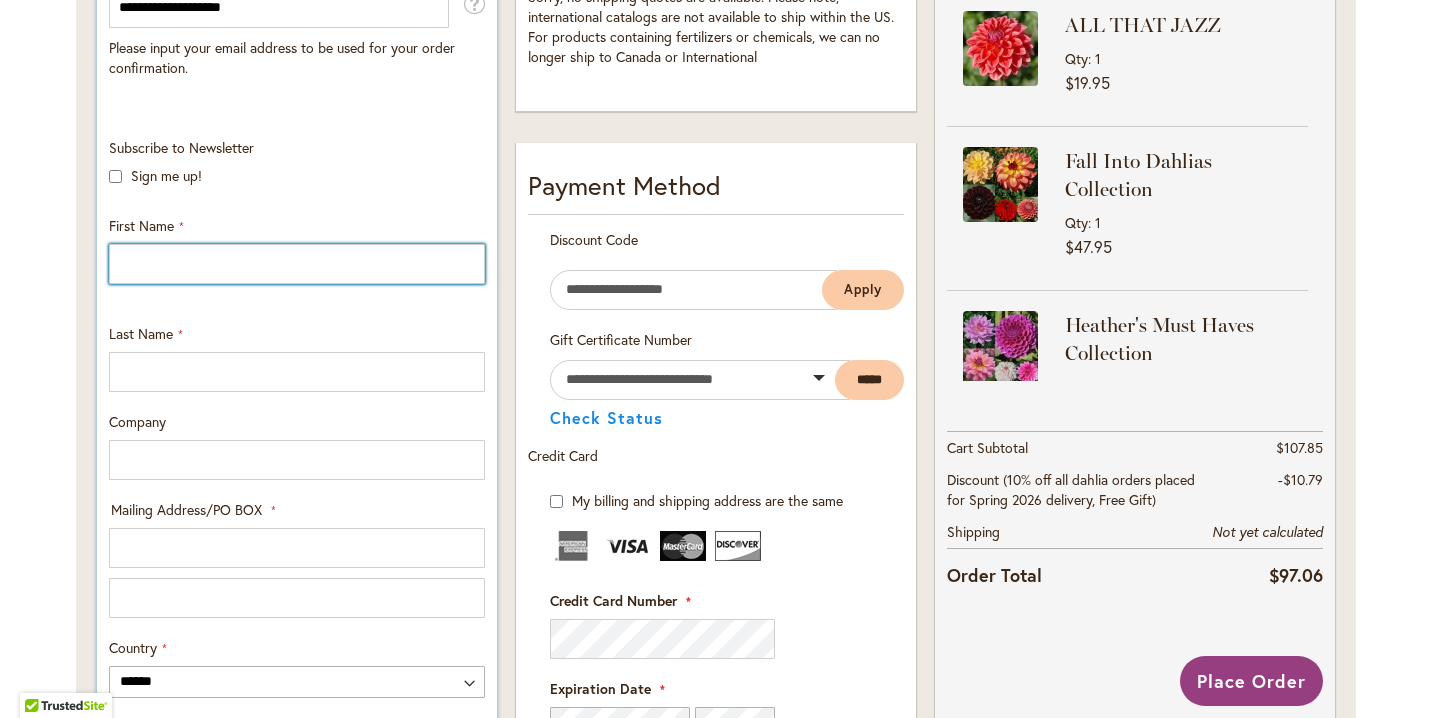 click on "First Name" at bounding box center [297, 264] 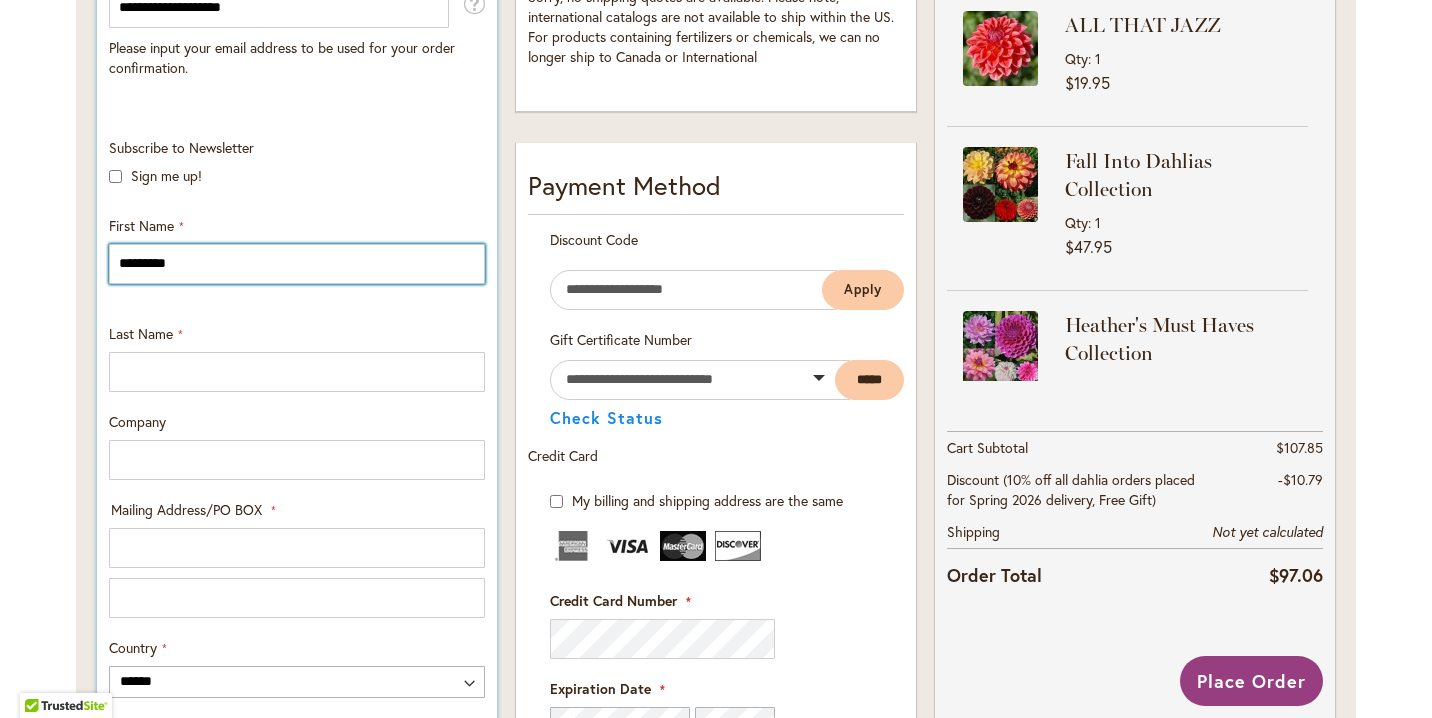 type on "*********" 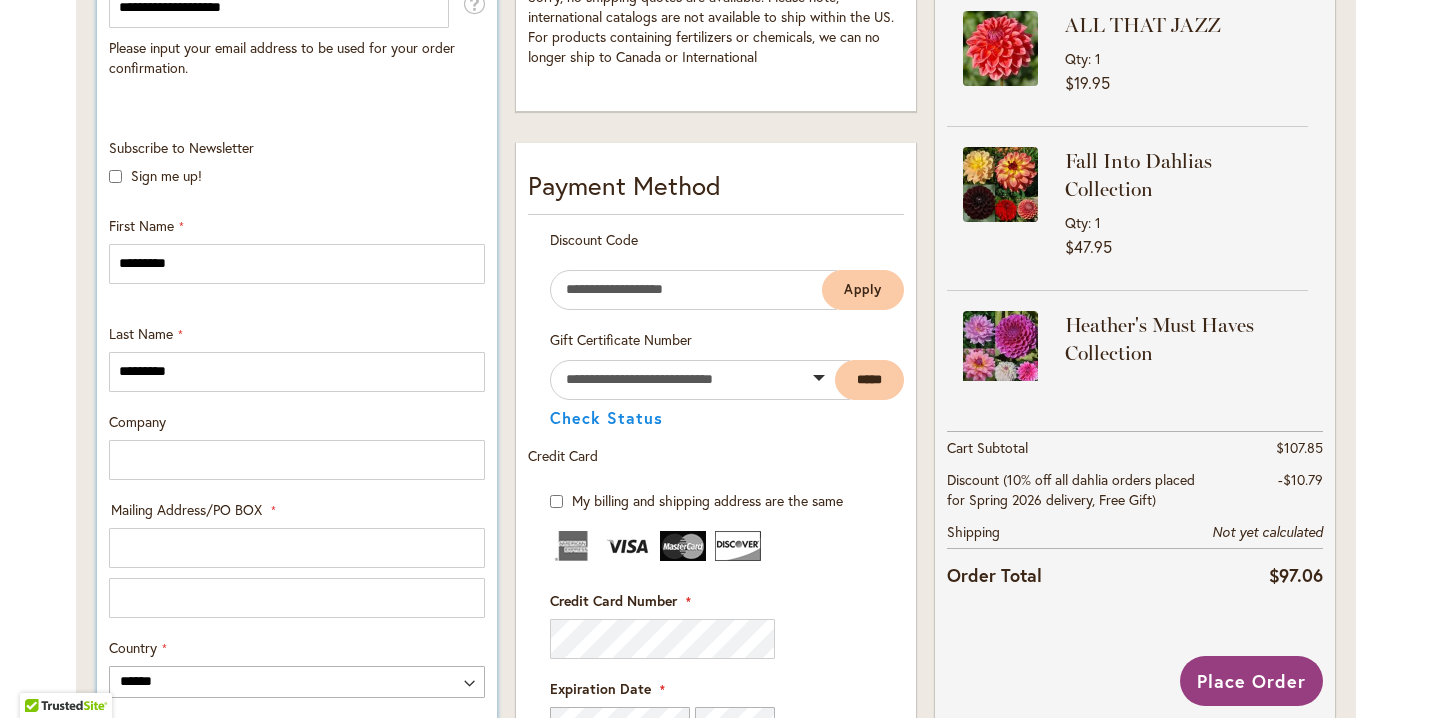 type on "**********" 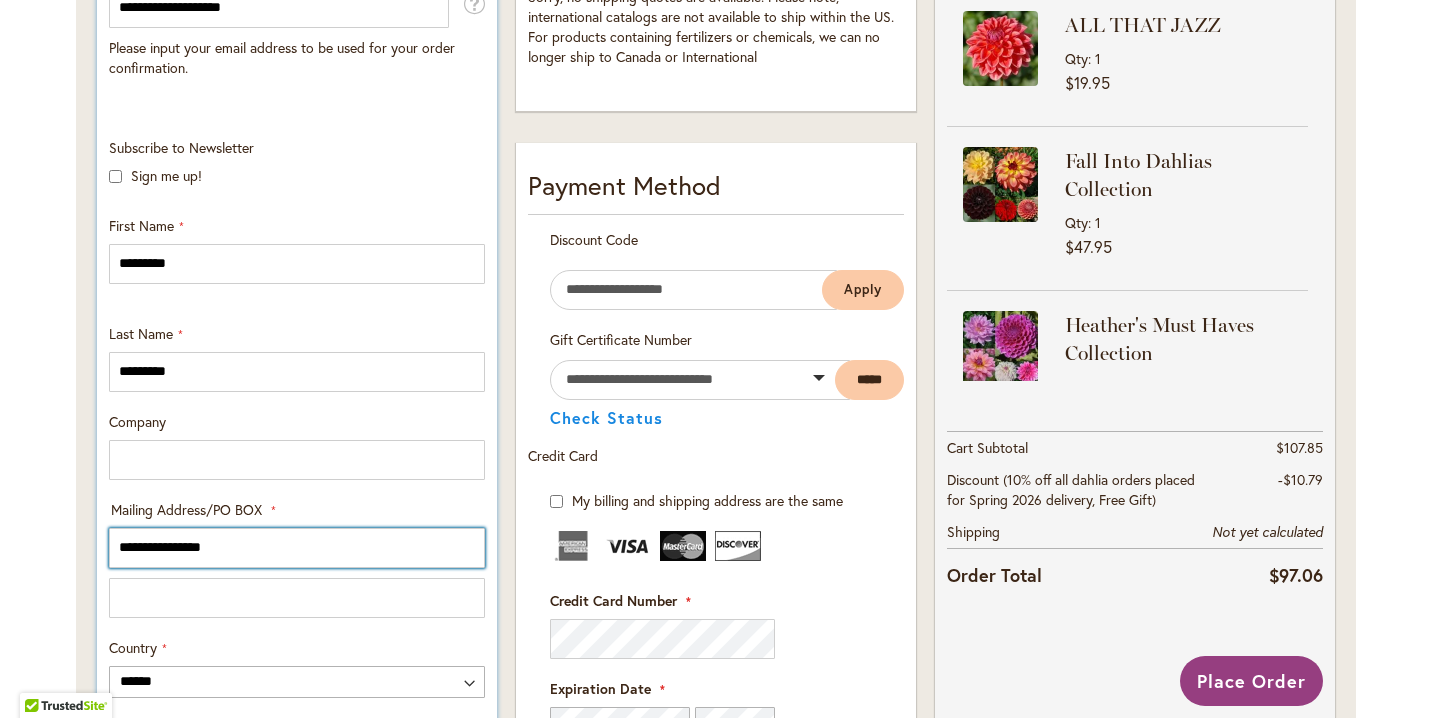 type on "**********" 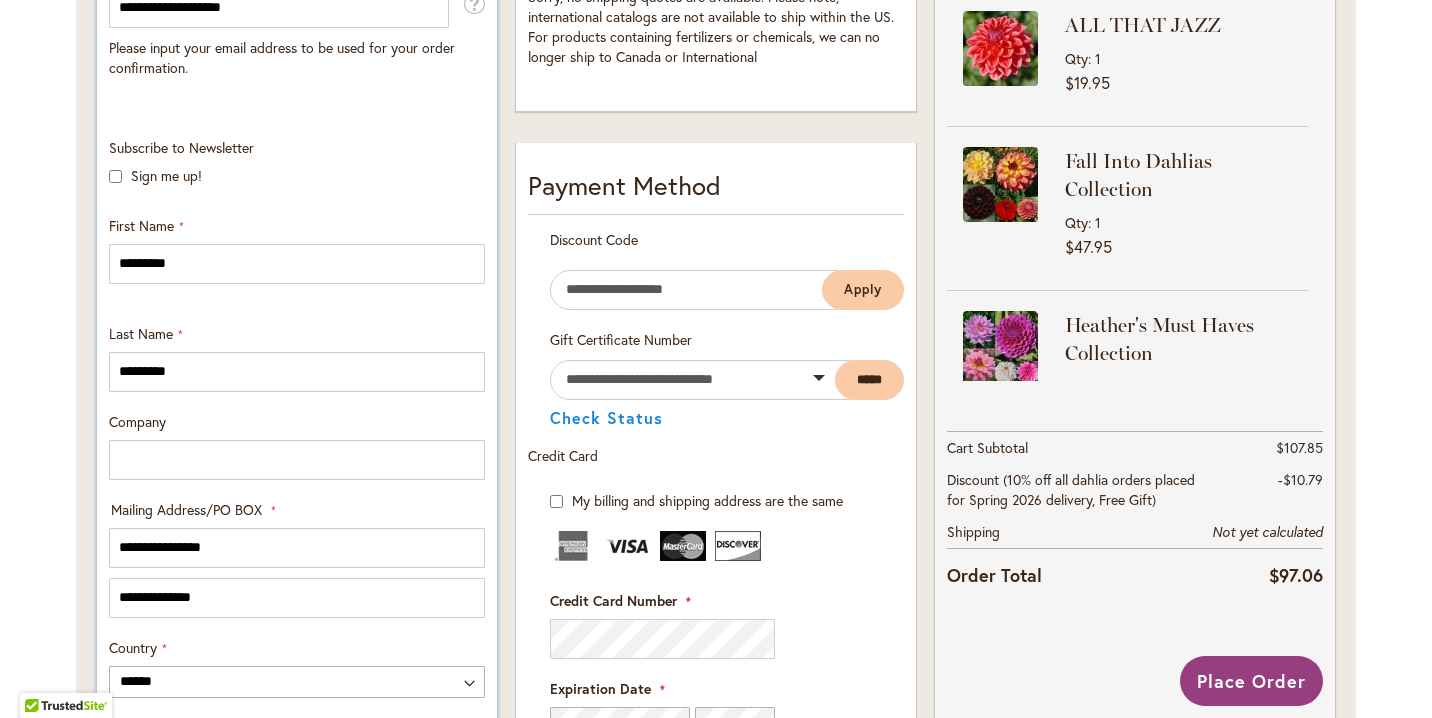select on "**" 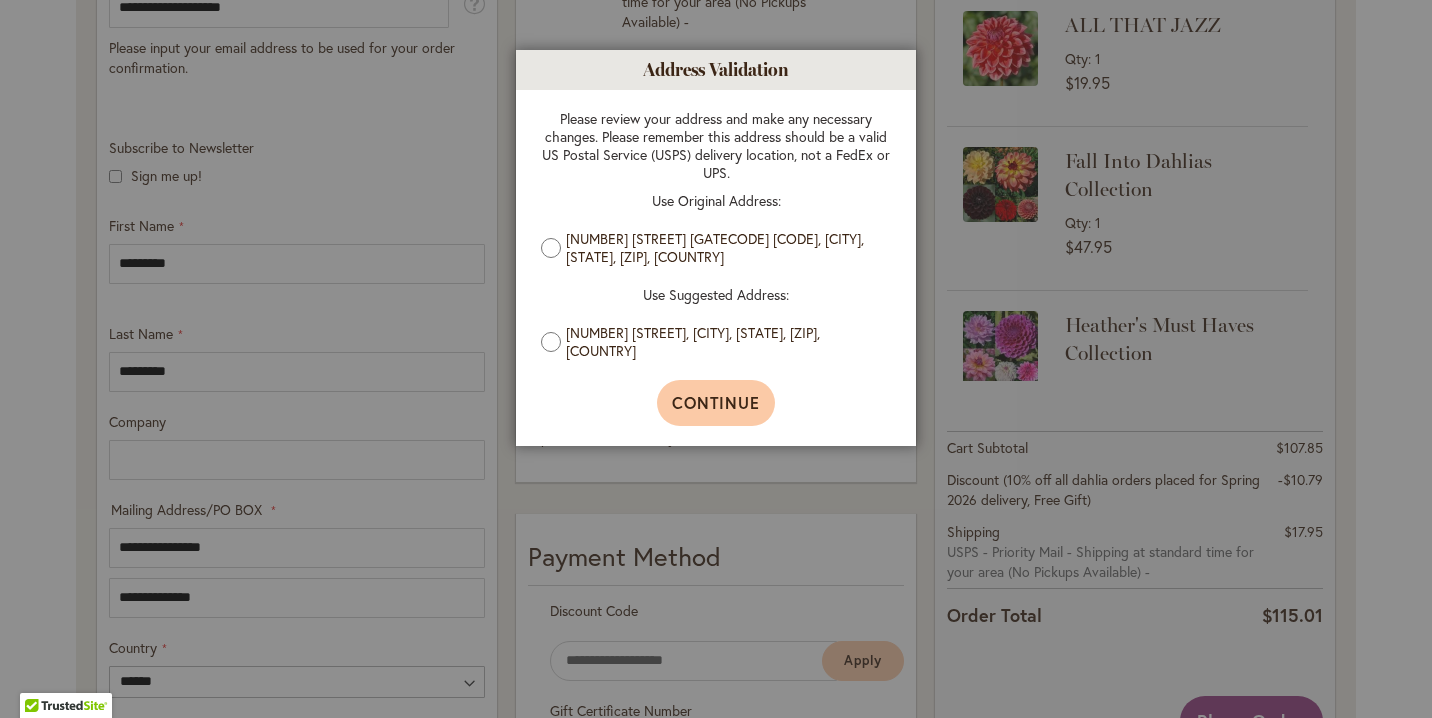 click on "Continue" at bounding box center (716, 402) 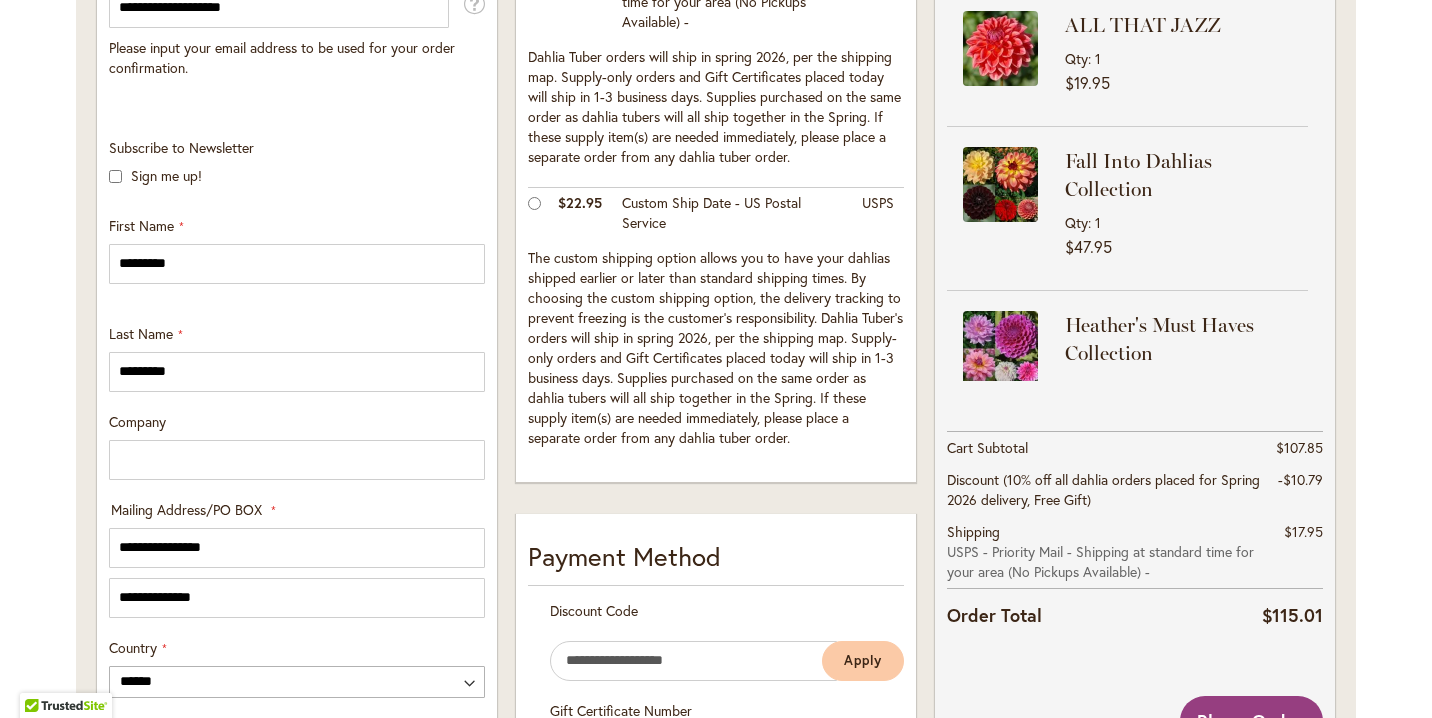 click on "Toggle Nav
Checkout
Please enter your details below to complete your purchase
Sign In
Close
Sign In
Email Address
Password" at bounding box center (716, 670) 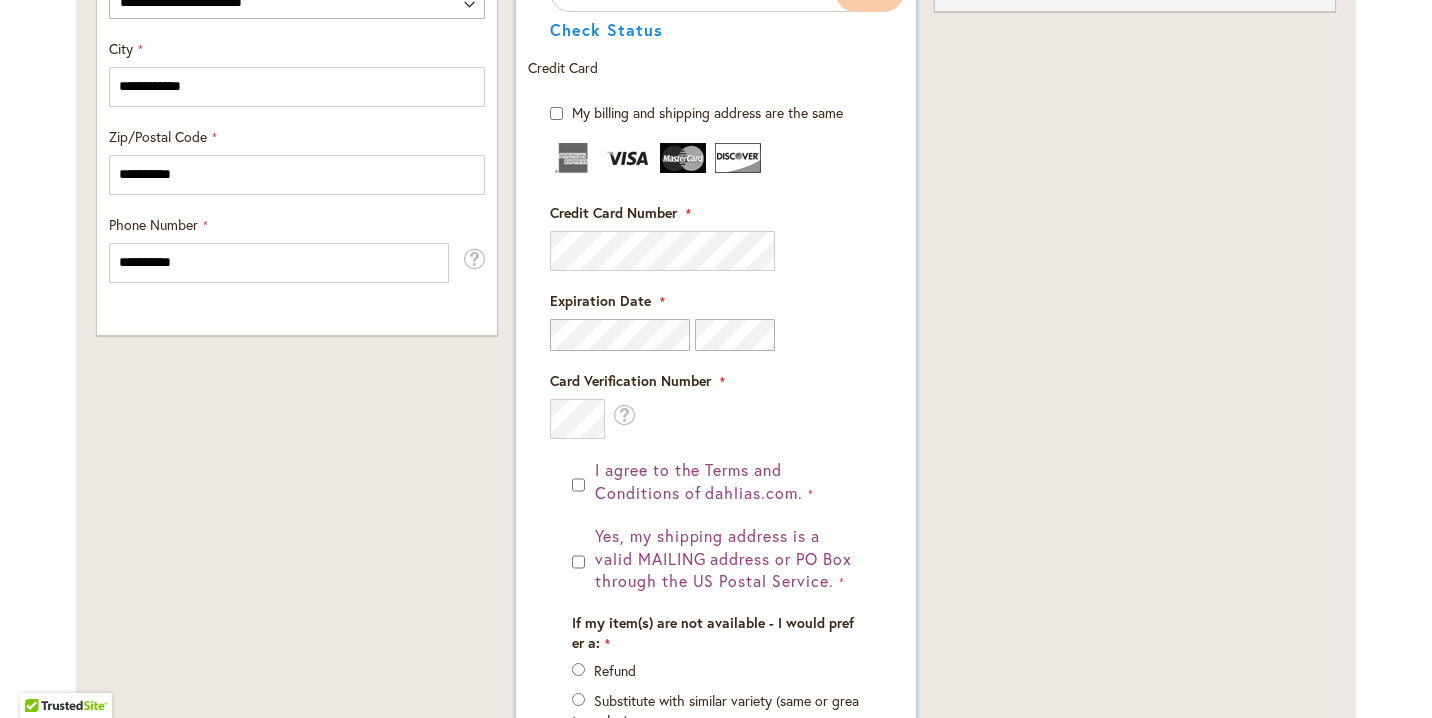 scroll, scrollTop: 1360, scrollLeft: 0, axis: vertical 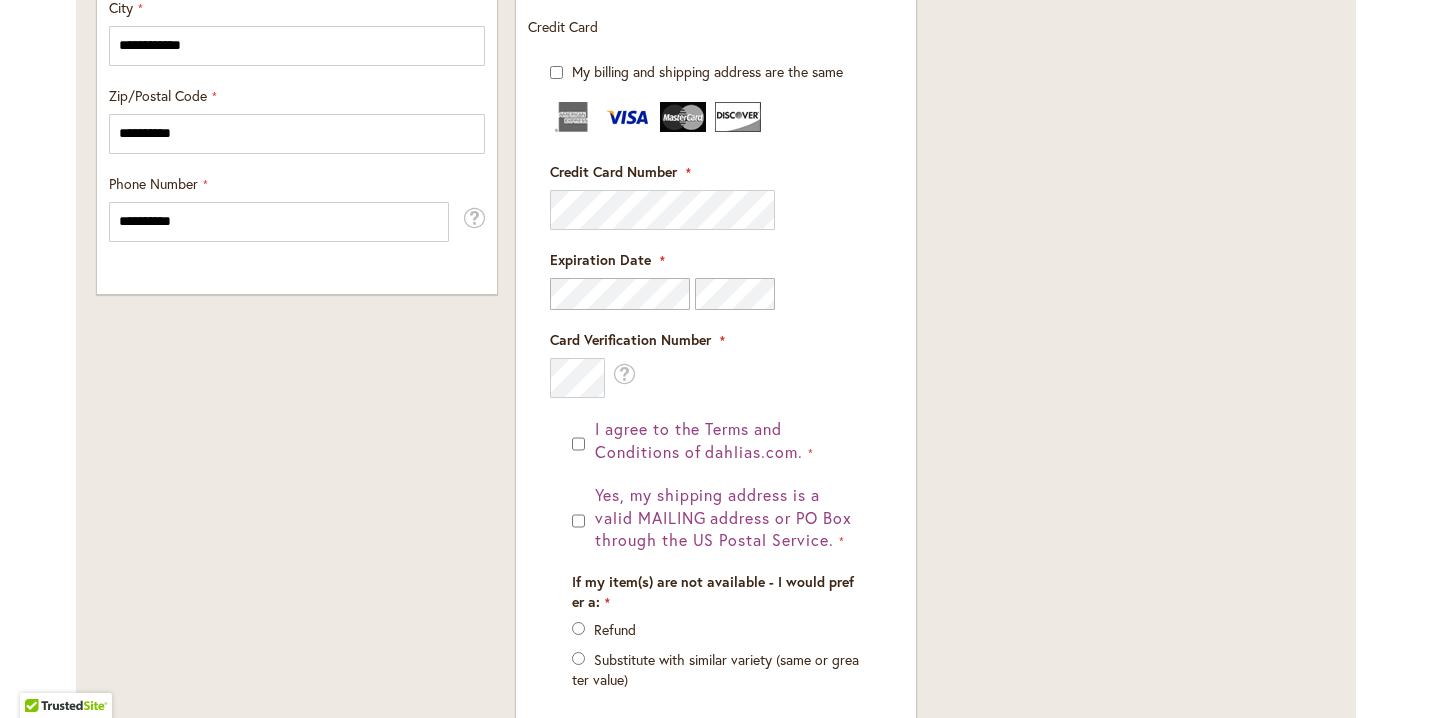 click on "Order Summary
4
Items in Cart
ALL THAT JAZZ
Qty
1
$19.95
1" at bounding box center (1135, -50) 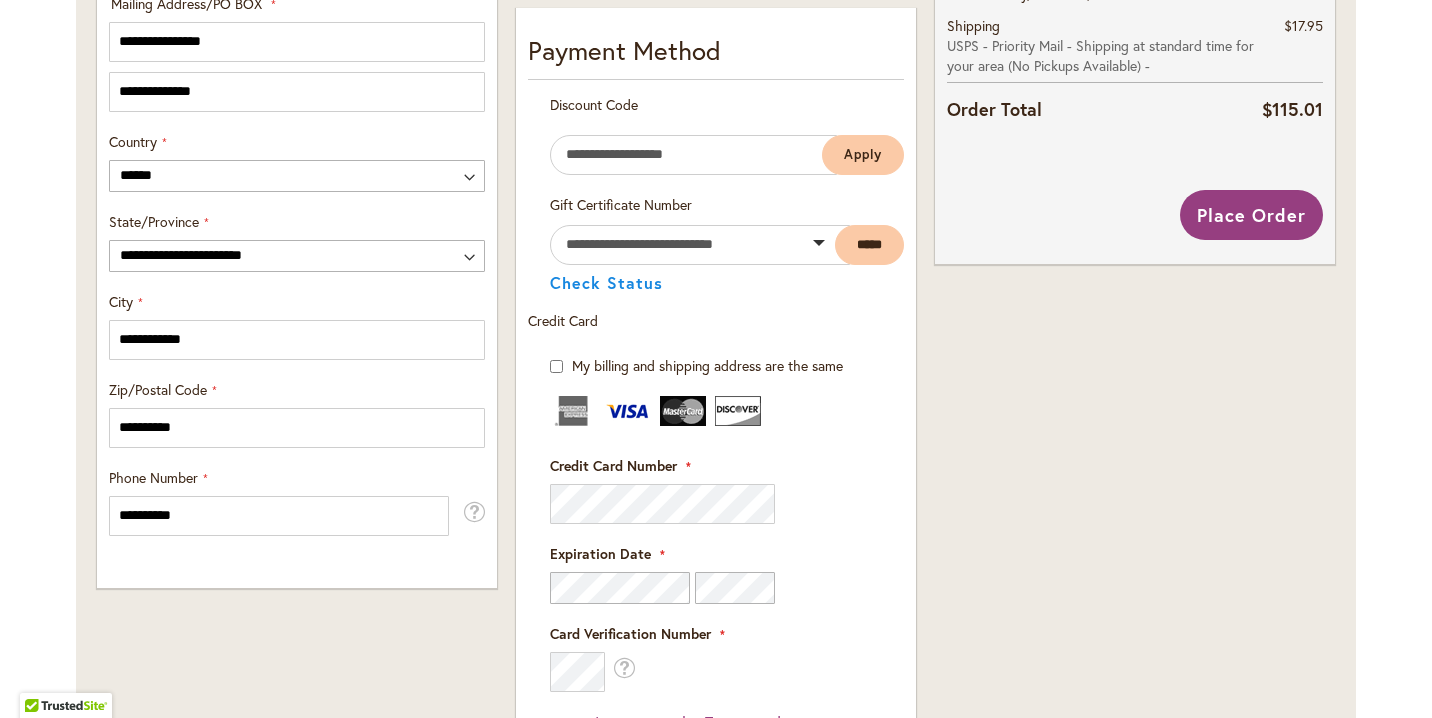 scroll, scrollTop: 1020, scrollLeft: 0, axis: vertical 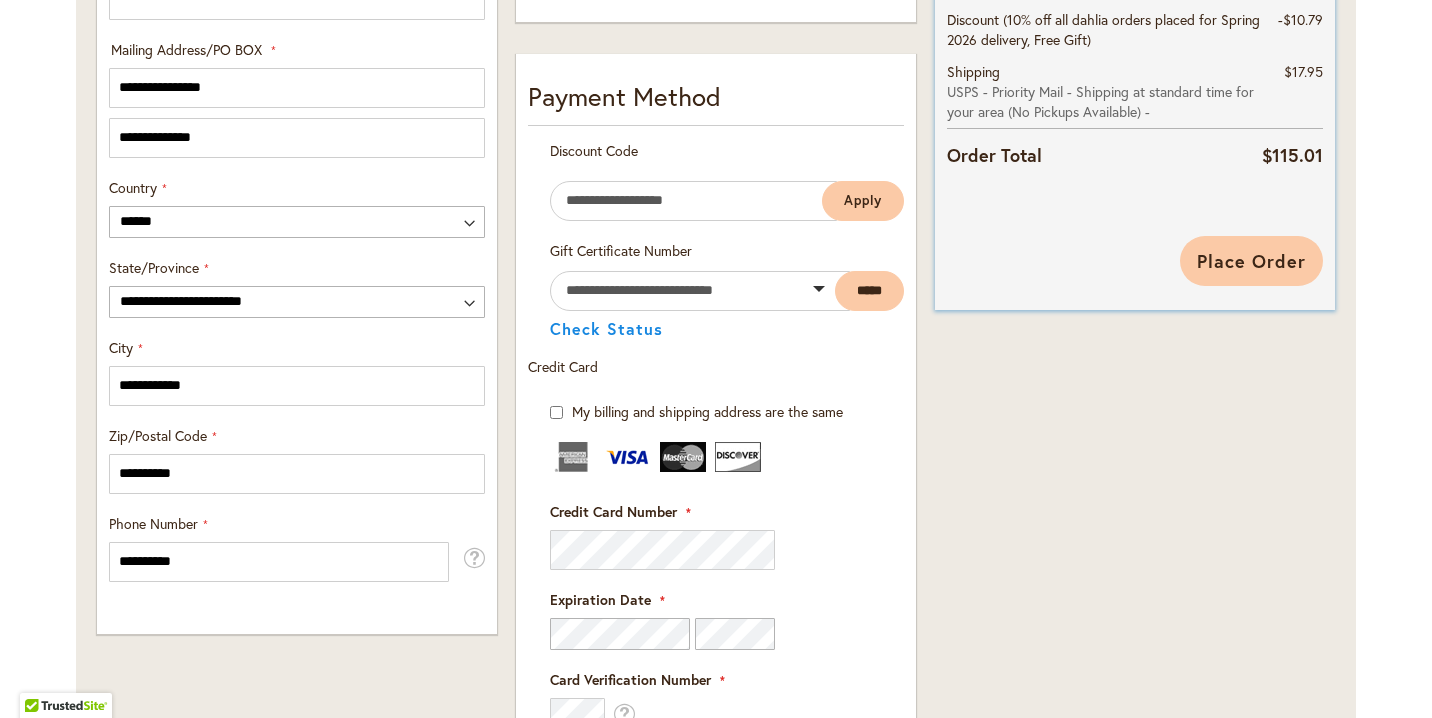 click on "Place Order" at bounding box center (1251, 261) 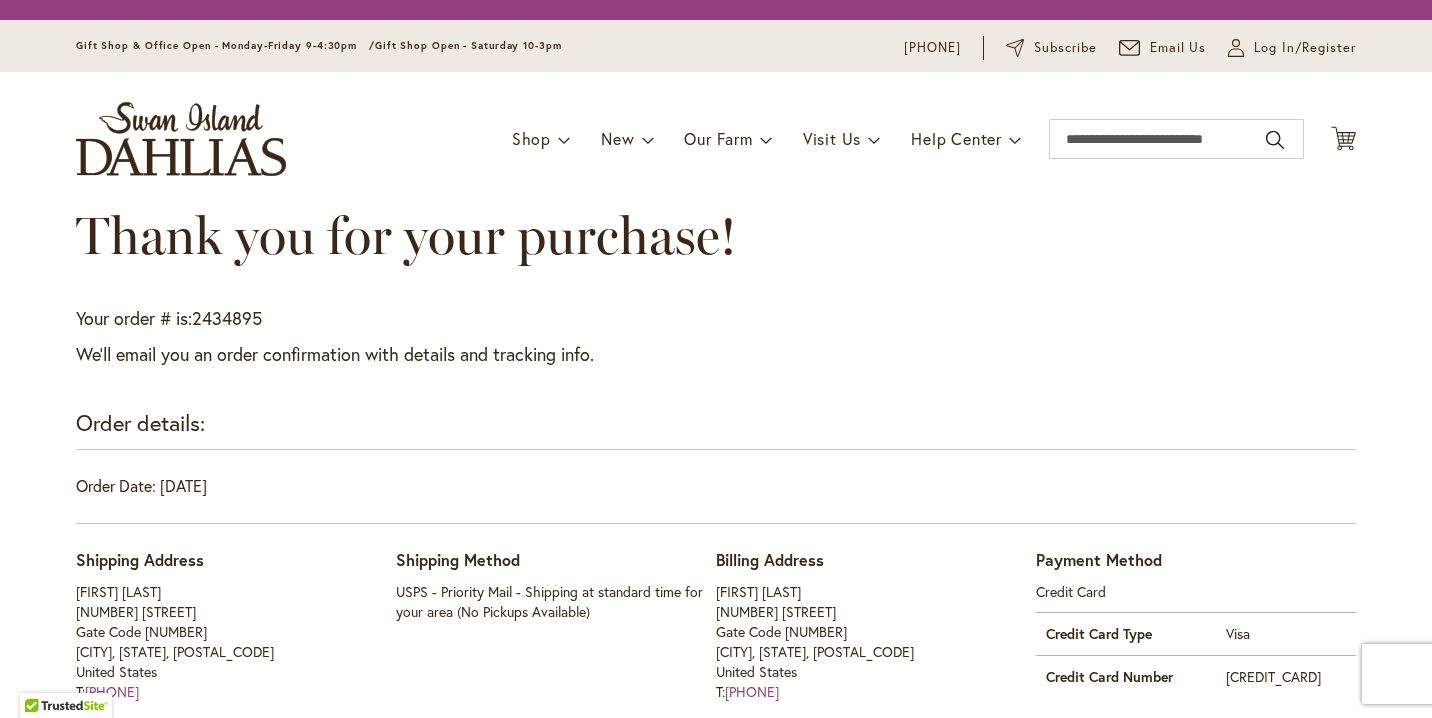 scroll, scrollTop: 0, scrollLeft: 0, axis: both 